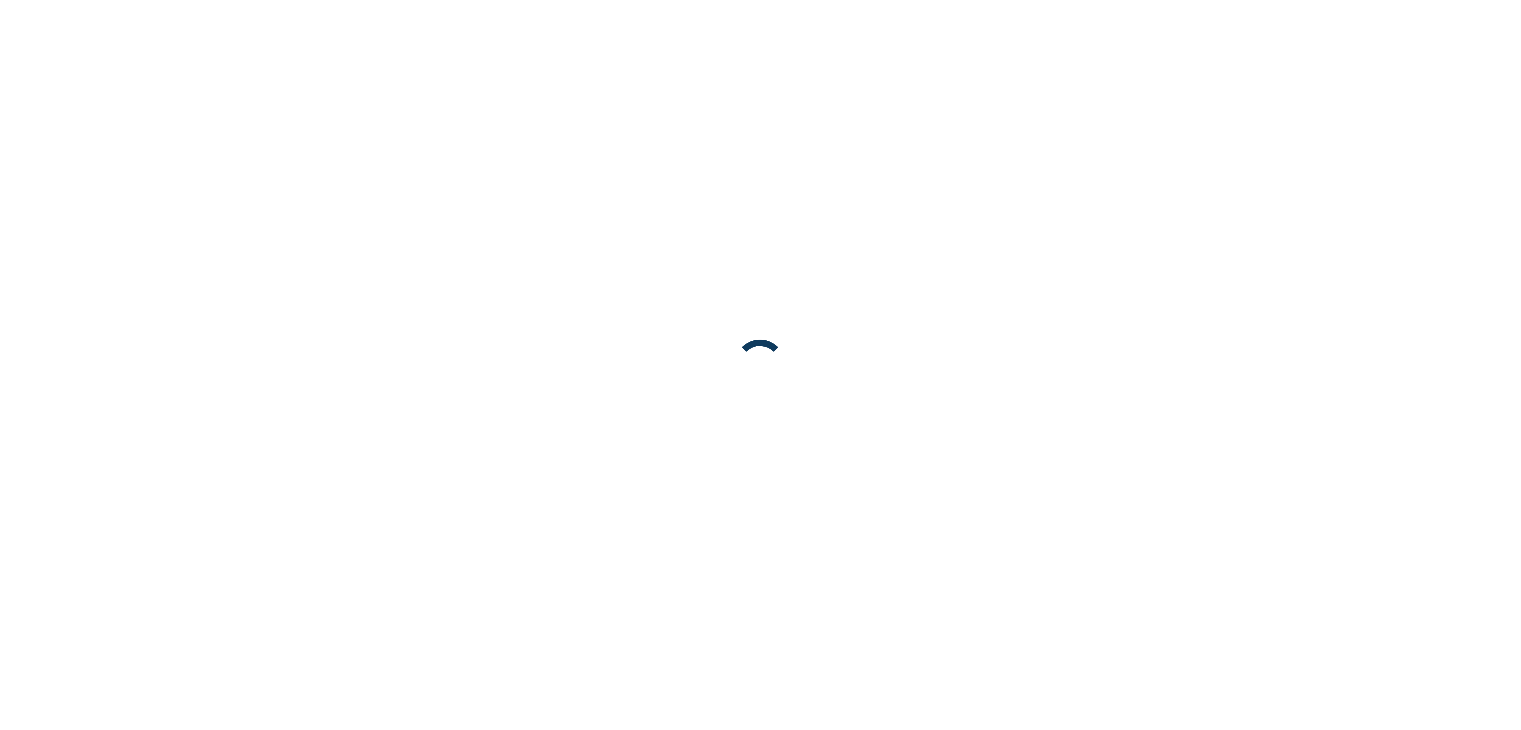 scroll, scrollTop: 0, scrollLeft: 0, axis: both 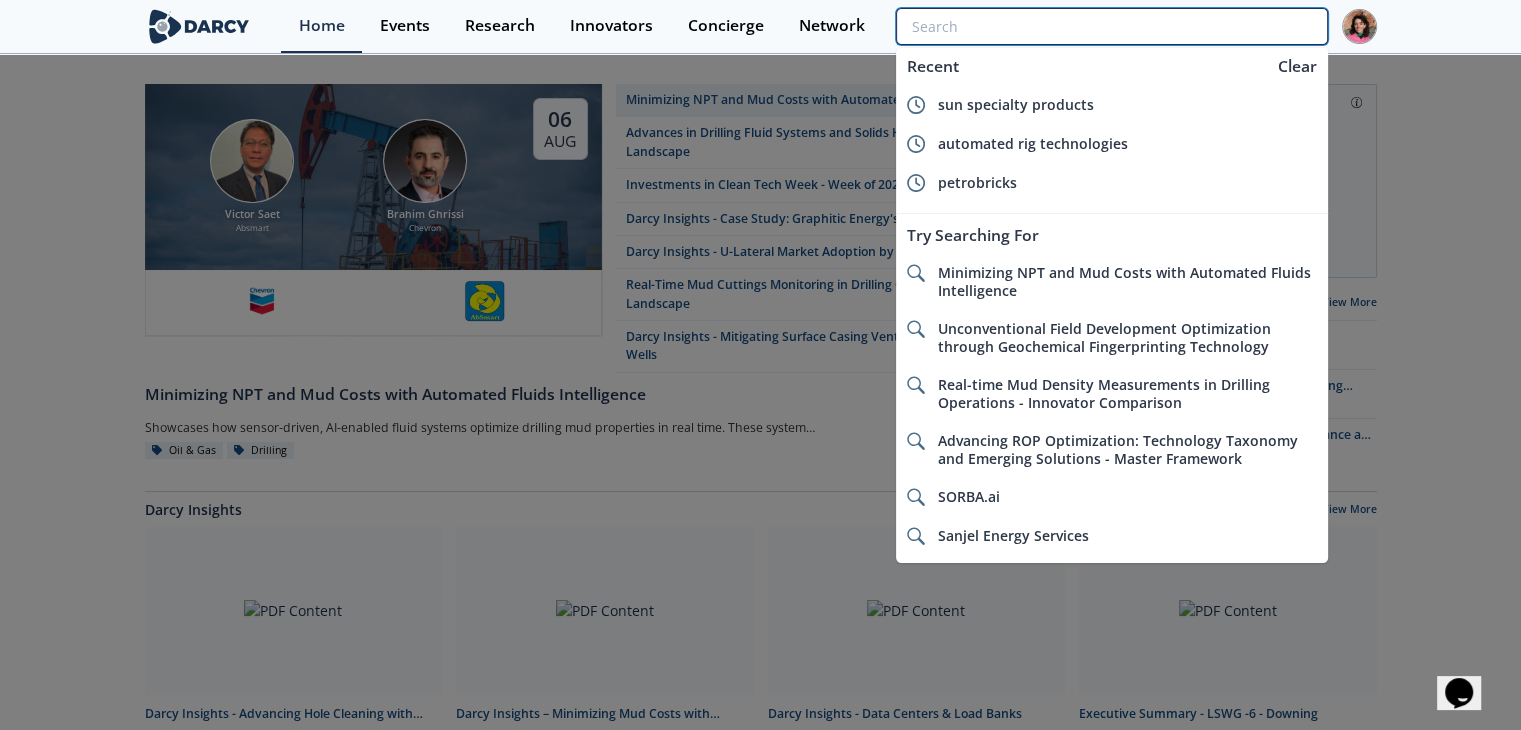 click at bounding box center (1111, 26) 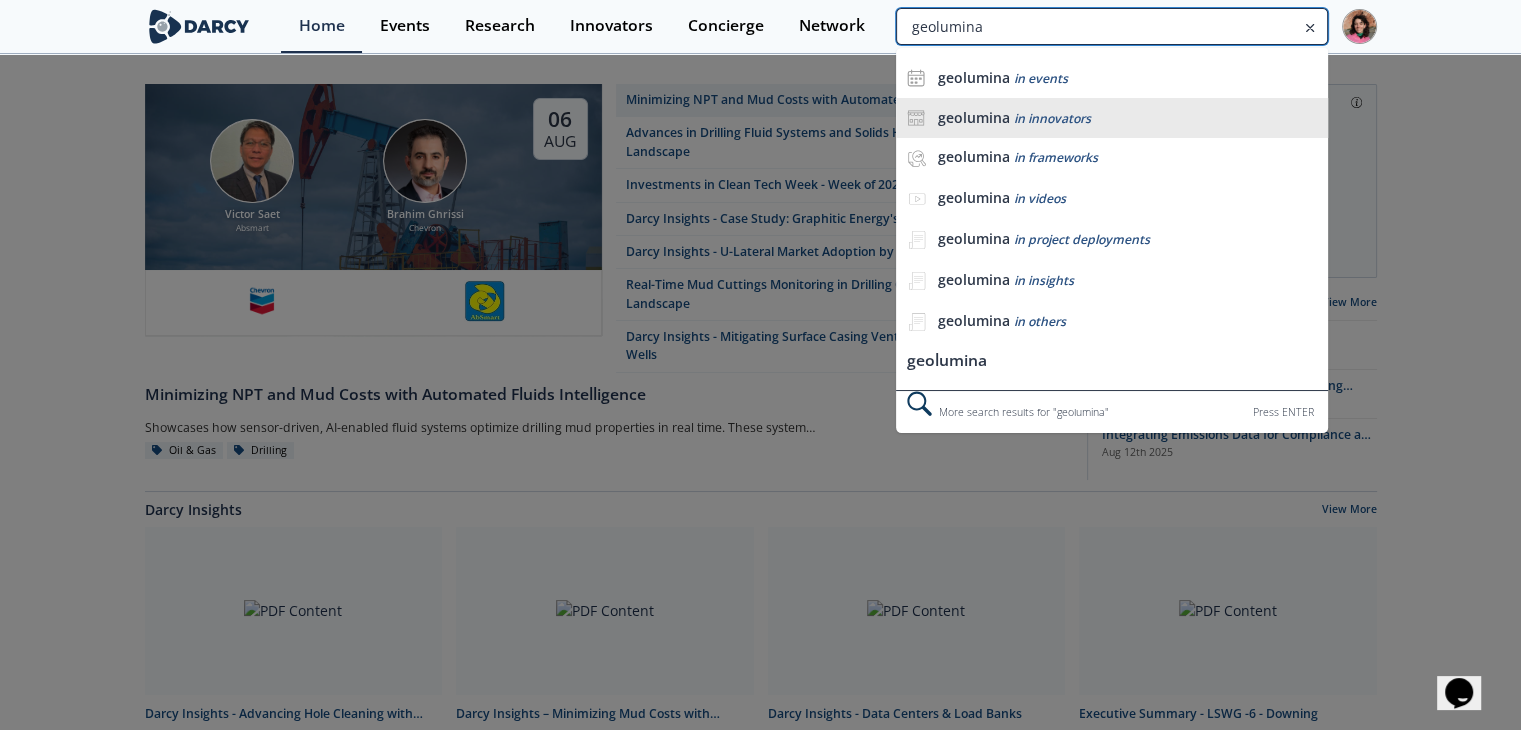 type on "geolumina" 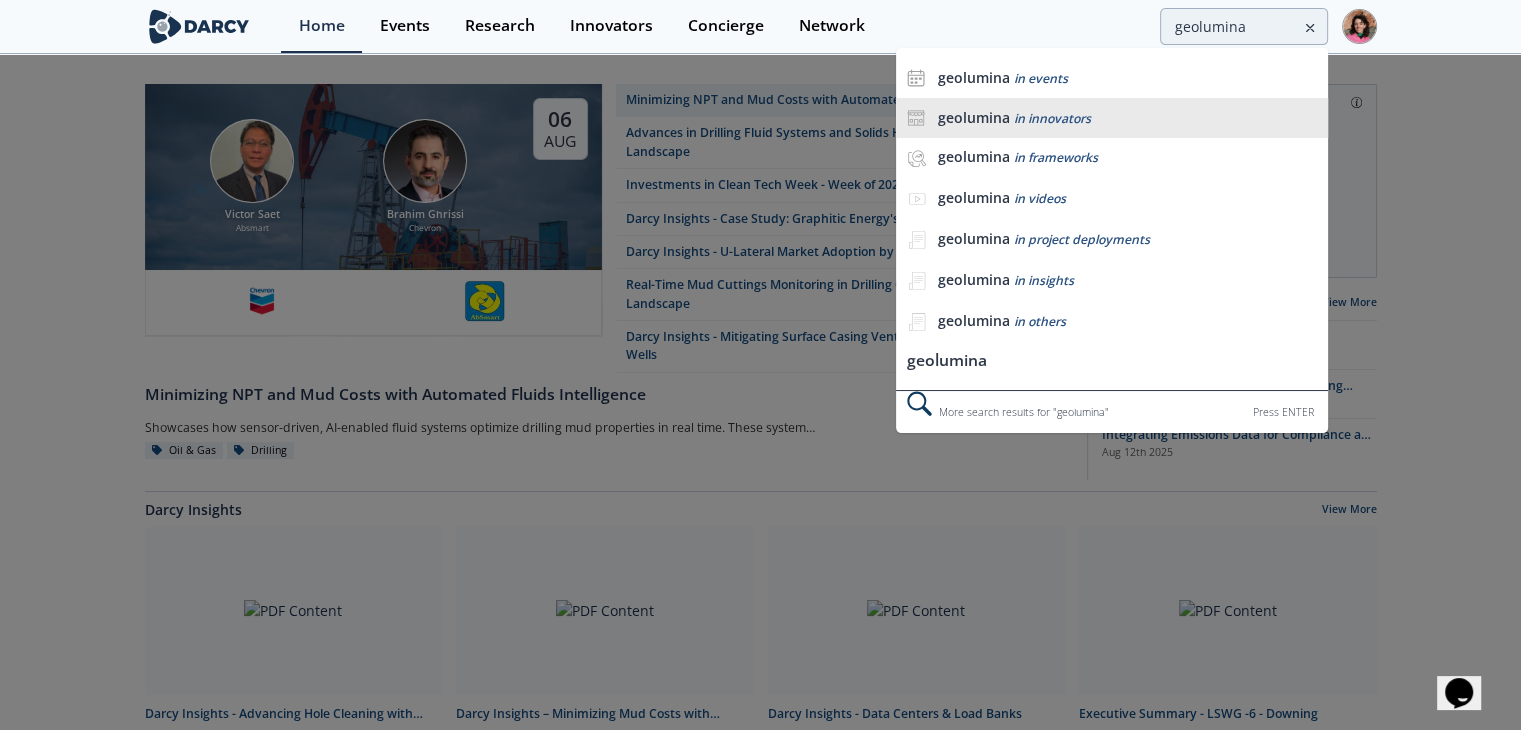click on "geolumina
in innovators" at bounding box center [1111, 118] 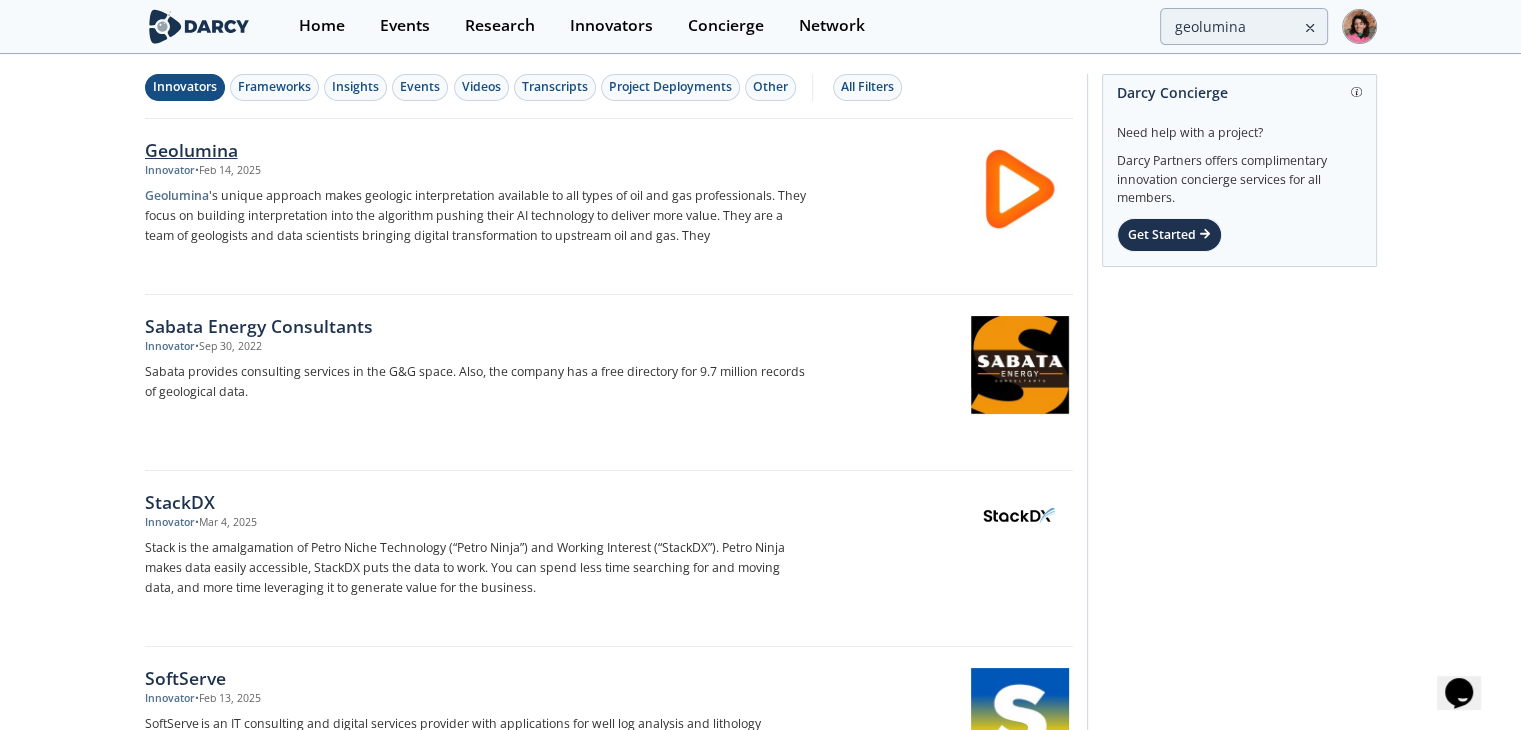 click on "Geolumina" at bounding box center (476, 150) 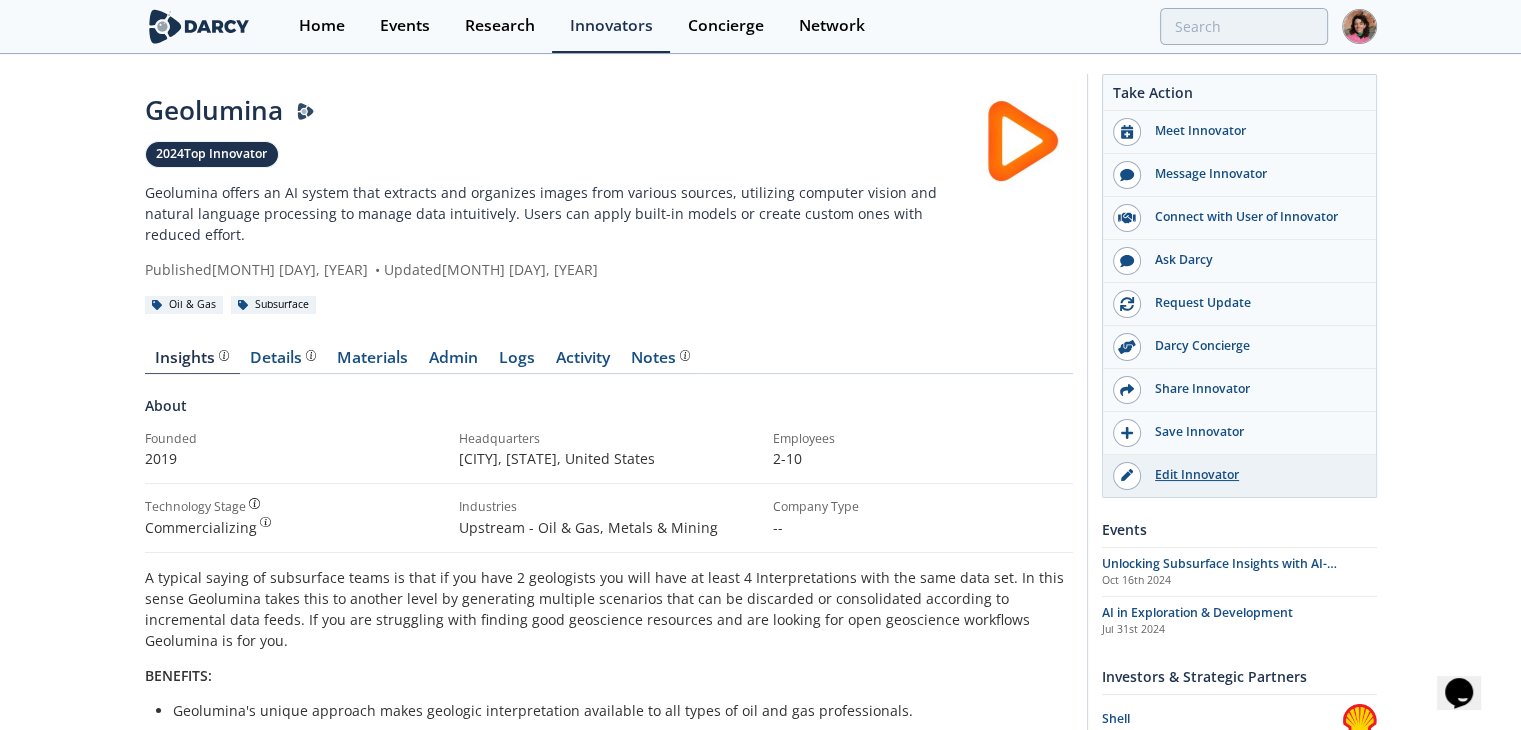 click on "Edit Innovator" at bounding box center (1253, 475) 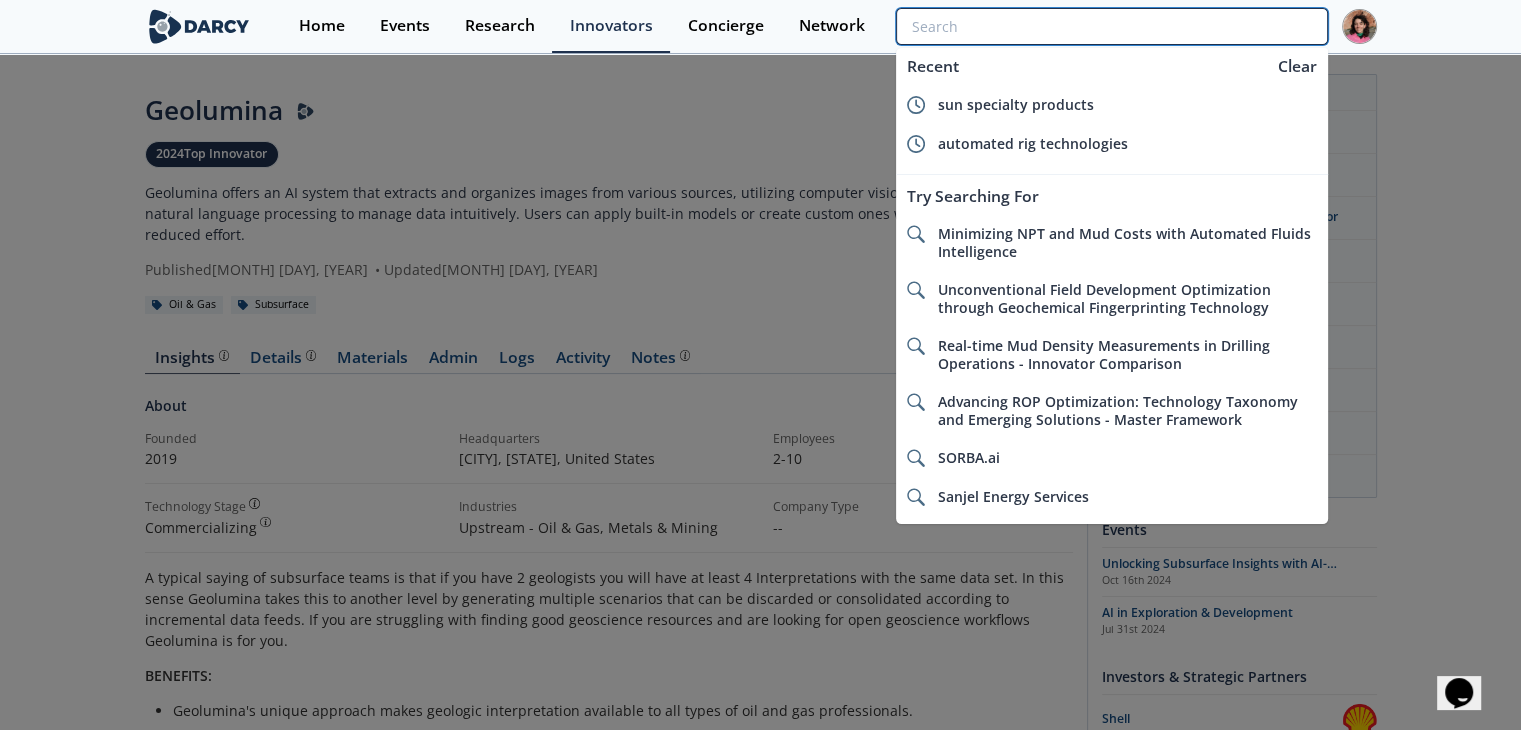 click at bounding box center (1111, 26) 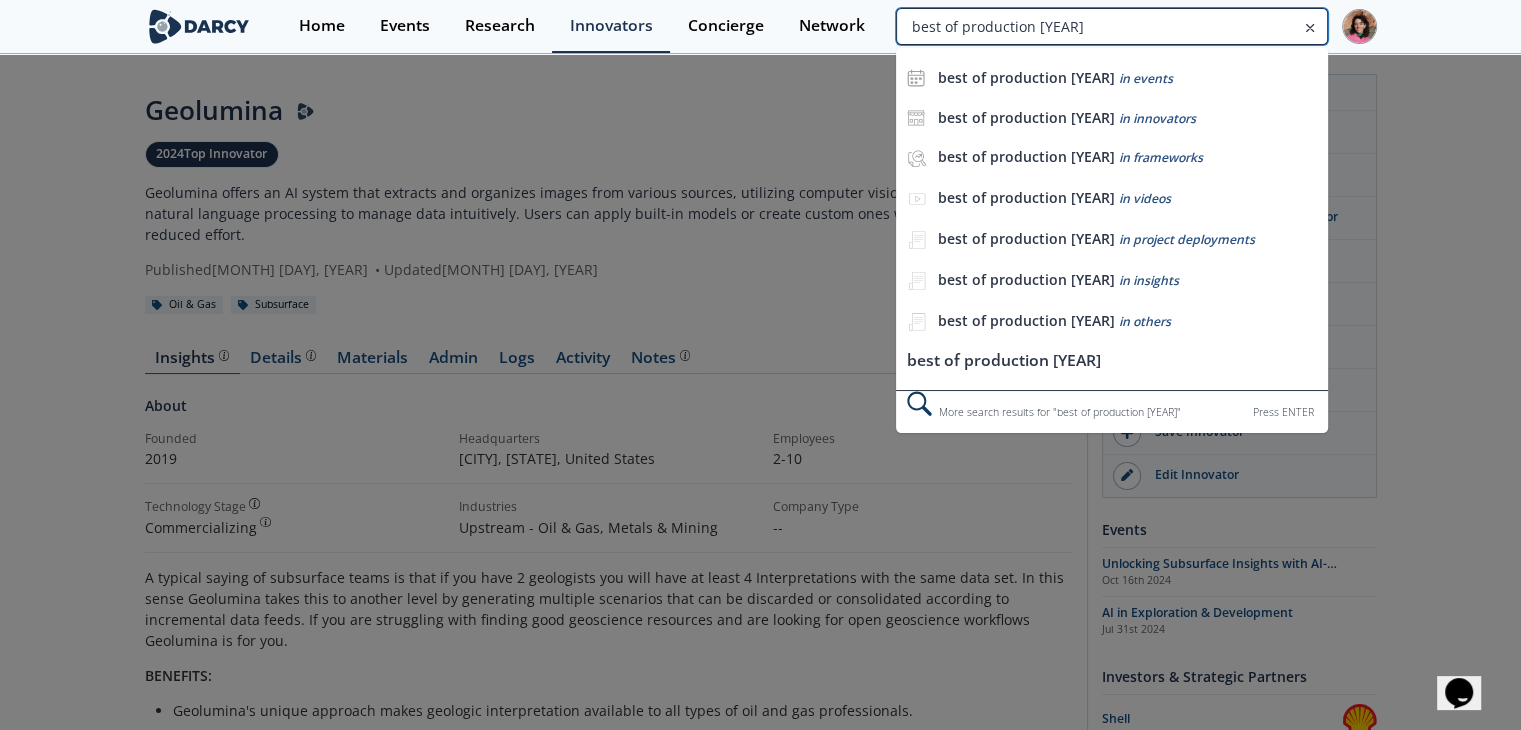 type on "best of production [YEAR]" 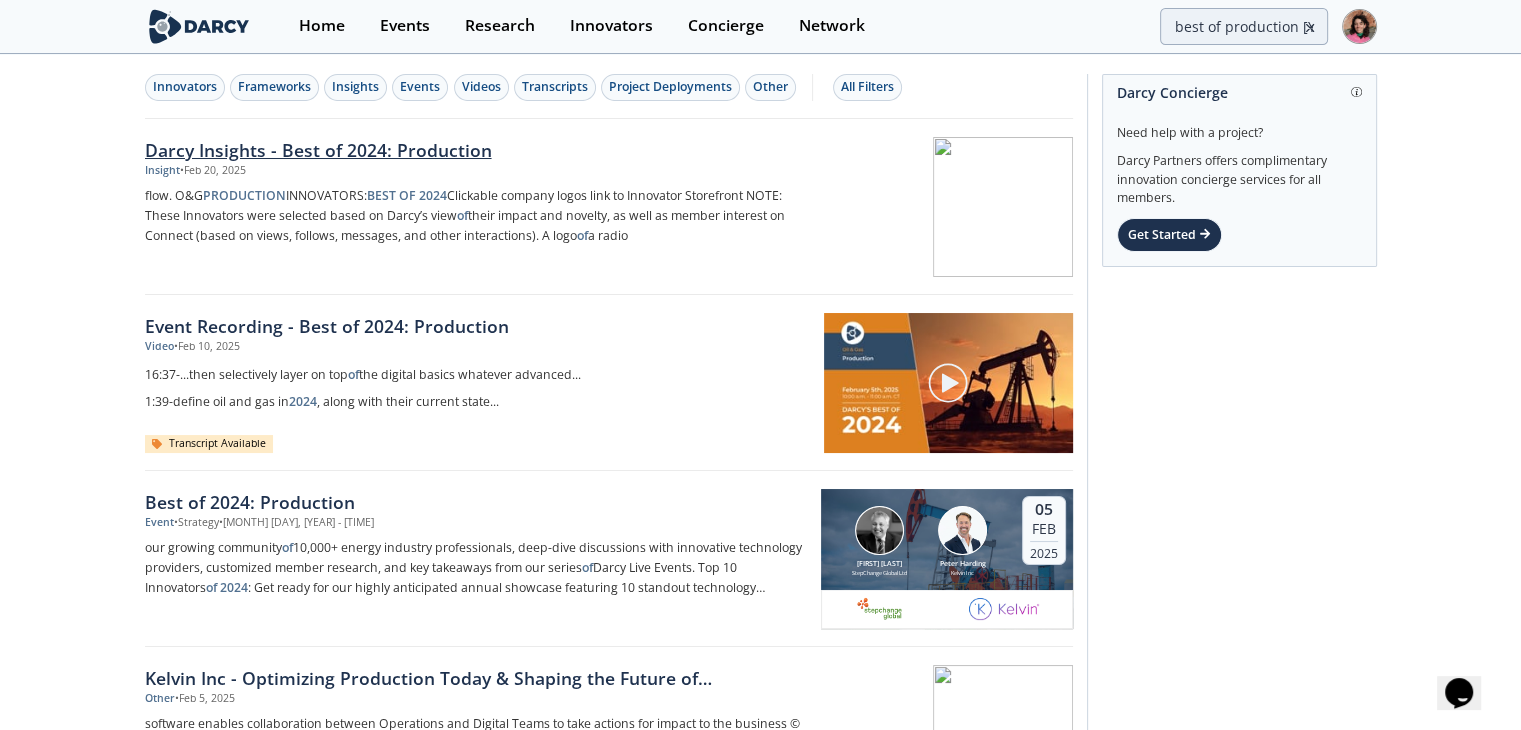 click on "Darcy Insights - Best of [YEAR]: Production
Insight
•  [MONTH] [DAY], [YEAR]
flow. O&G  PRODUCTION  INNOVATORS:  BEST   OF   [YEAR]  Clickable company  logos link to  Innovator Storefront NOTE: These Innovators were selected based on Darcy’s view  of  their  impact and novelty, as well as member interest on Connect (based on  views, follows, messages, and other interactions).  A logo  of  a radio" at bounding box center (483, 207) 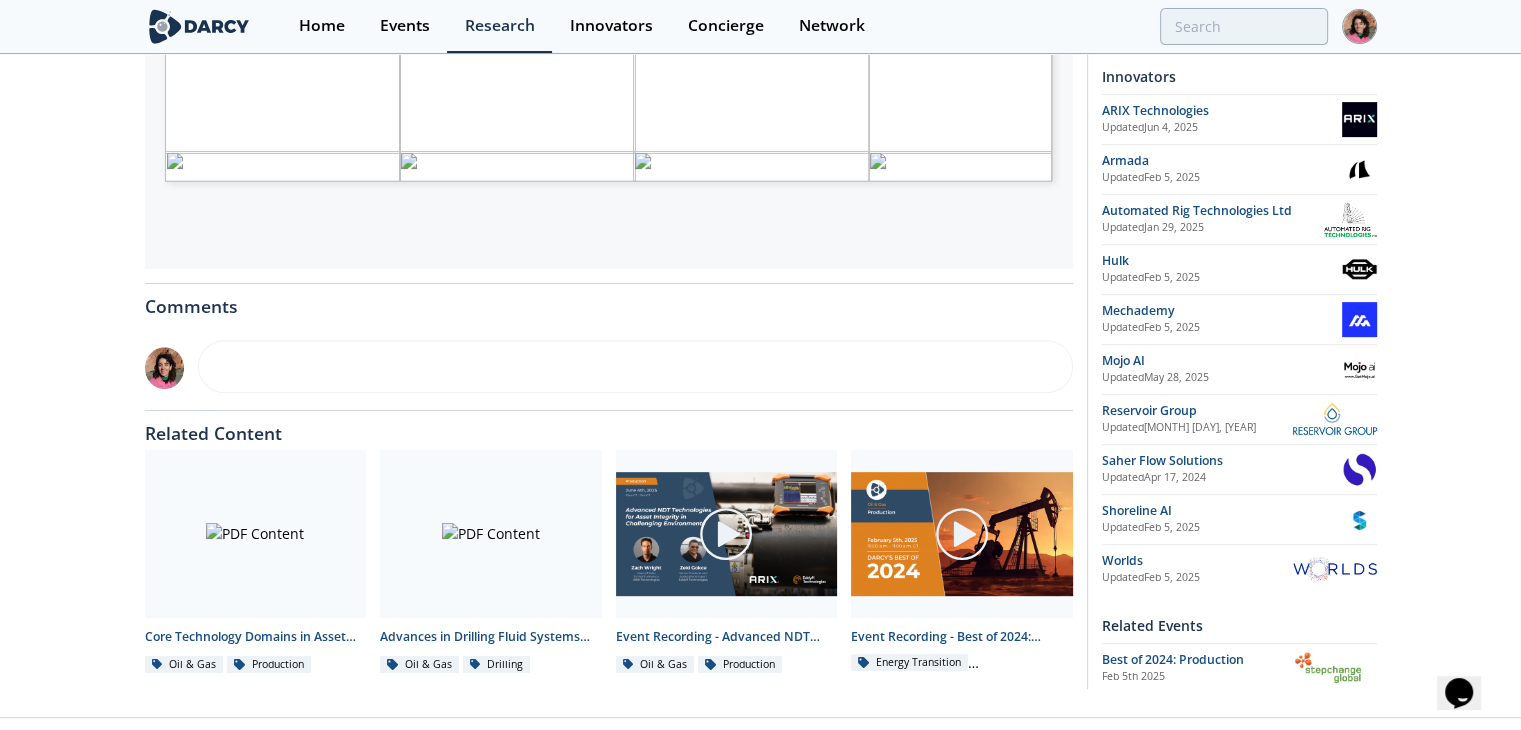 scroll, scrollTop: 784, scrollLeft: 0, axis: vertical 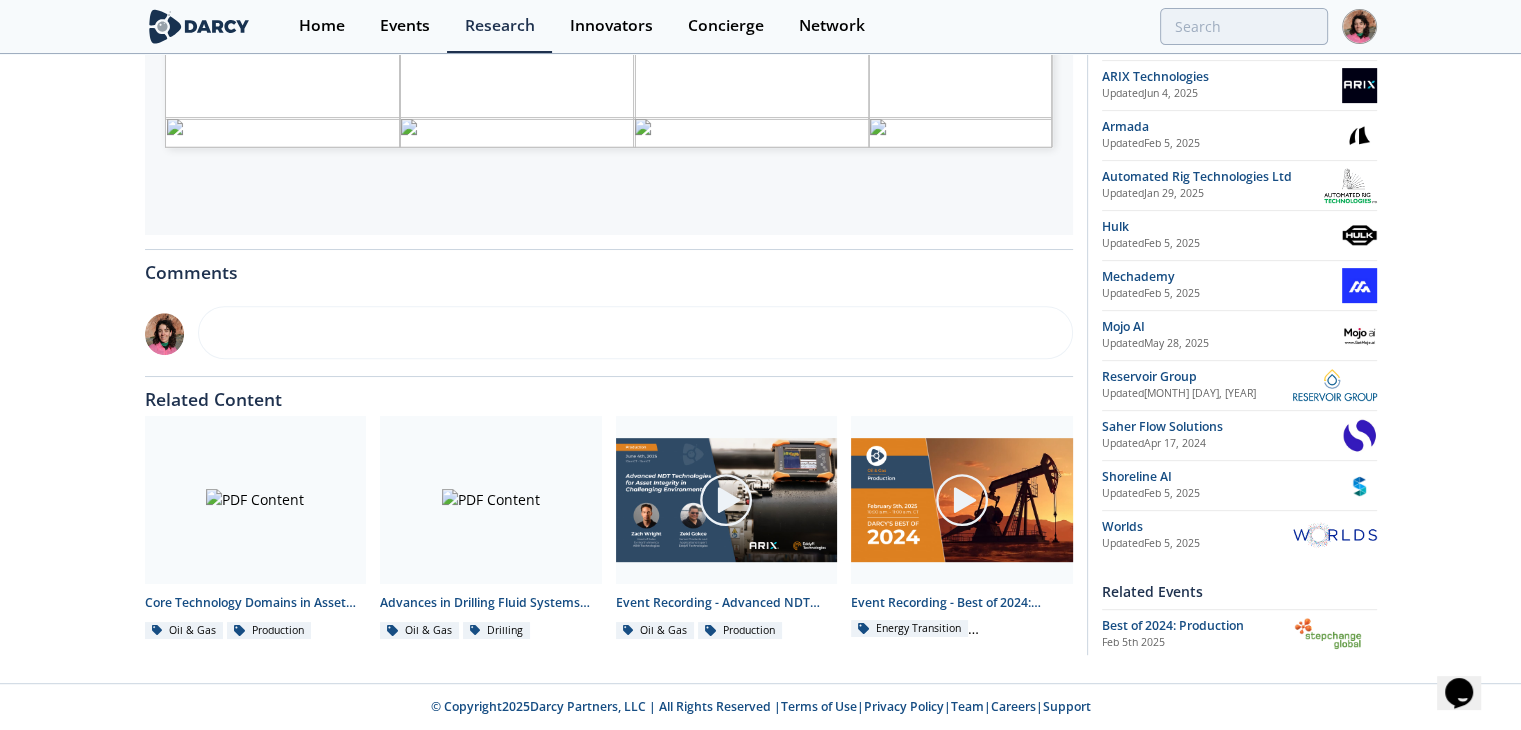 type on "best of production [YEAR]" 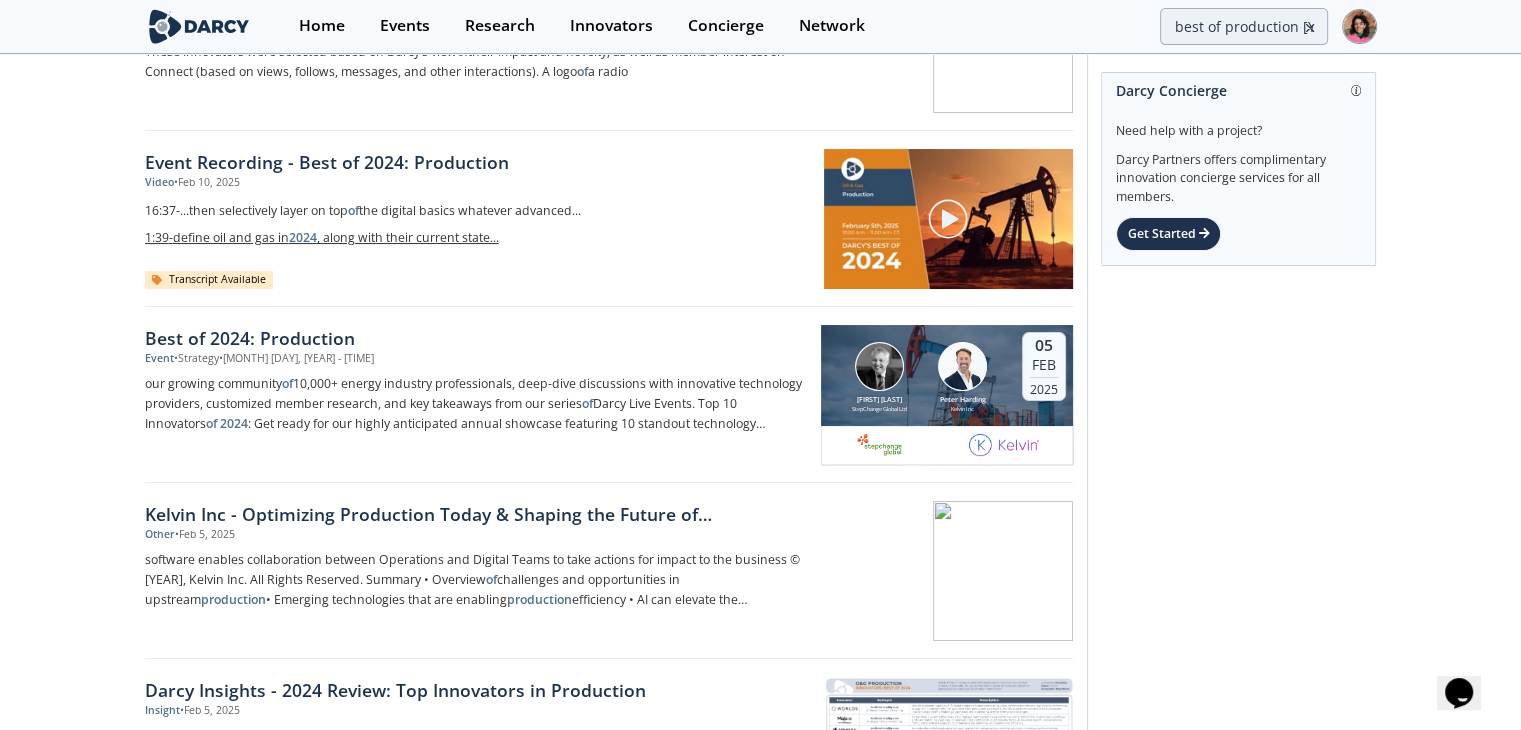 scroll, scrollTop: 164, scrollLeft: 0, axis: vertical 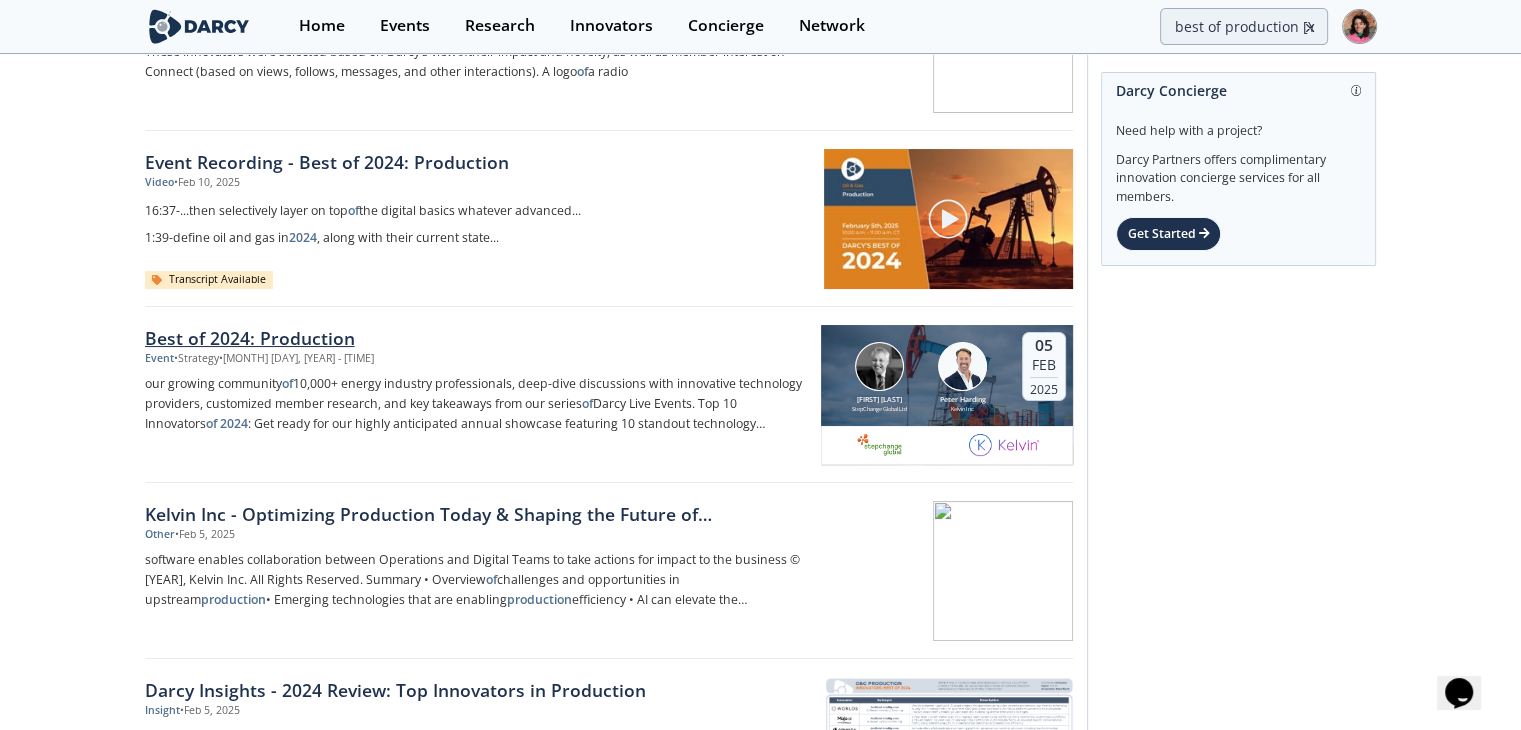 click on "Best of [YEAR]: Production
Event
•  Strategy  •  [MONTH] [DAY], [YEAR] - [TIME]
our growing community  of  [NUMBER]+ energy industry professionals, deep-dive discussions with innovative technology providers, customized member research, and key takeaways from our series  of  Darcy Live Events.
Top 10 Innovators  of   [YEAR] : Get ready for our highly anticipated annual showcase featuring 10 standout technology Innovators. Our selection process" at bounding box center [483, 395] 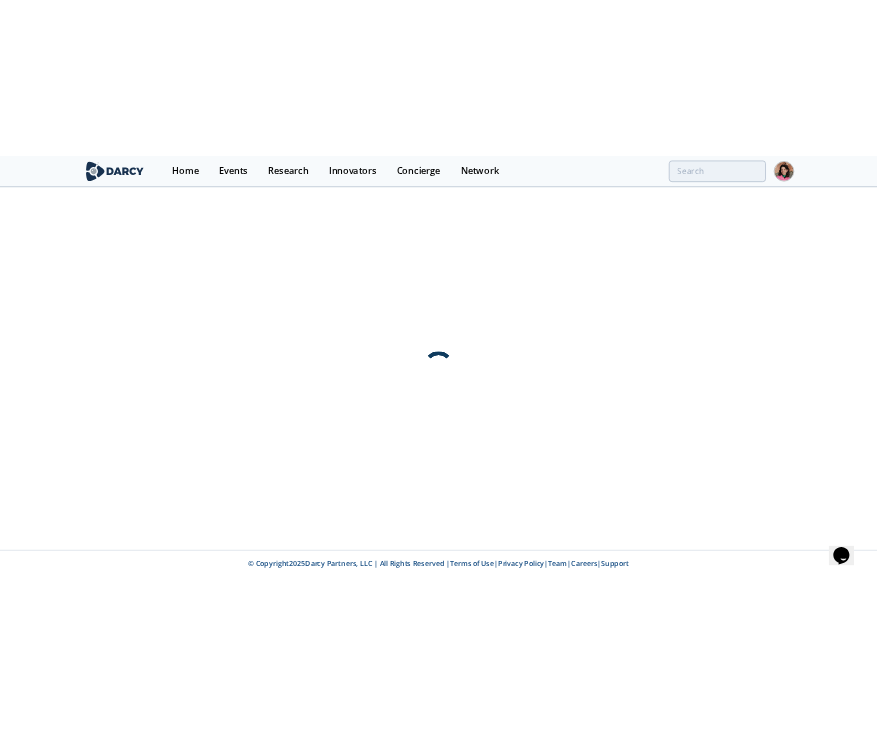 scroll, scrollTop: 0, scrollLeft: 0, axis: both 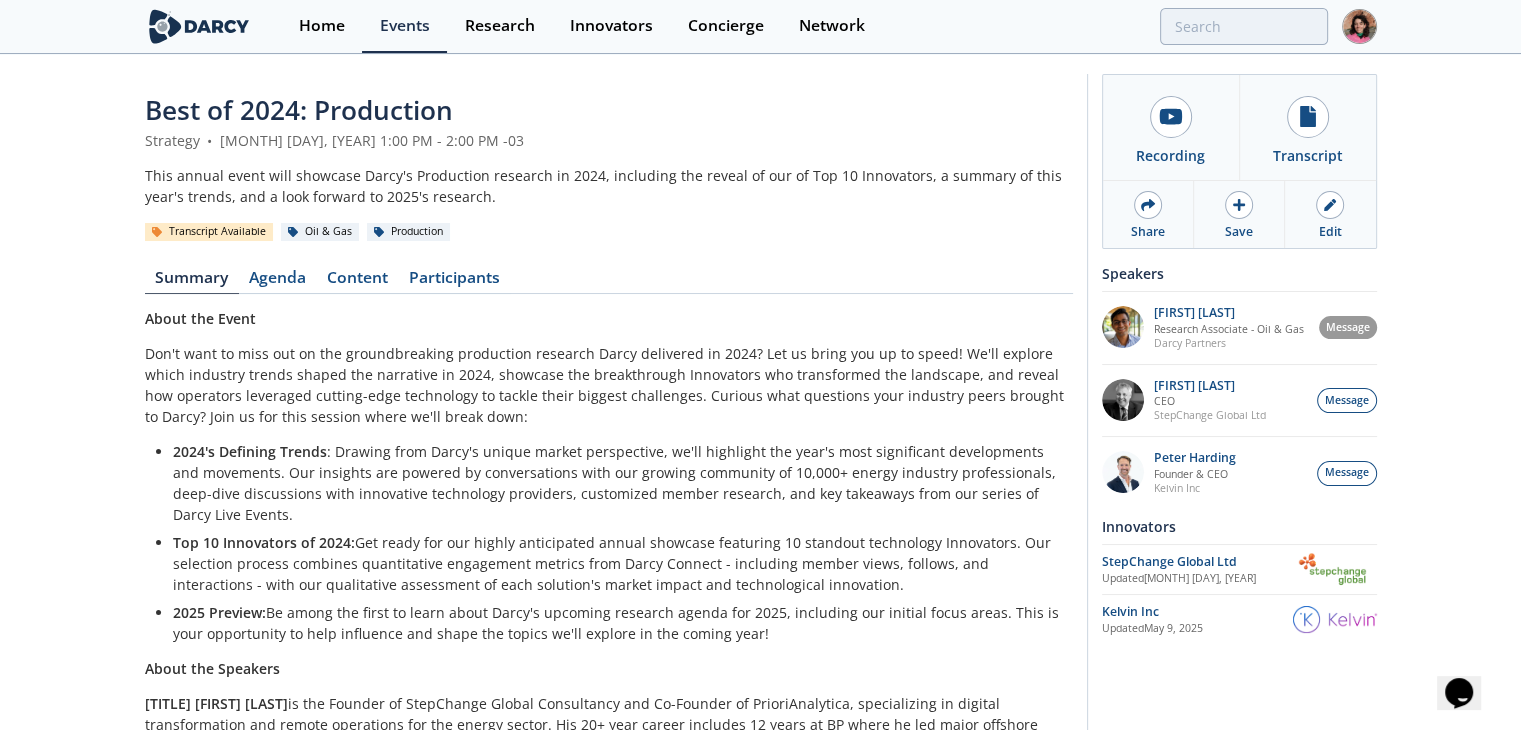 click on "Home
Events
Research
Innovators
Concierge
Network" at bounding box center [828, 26] 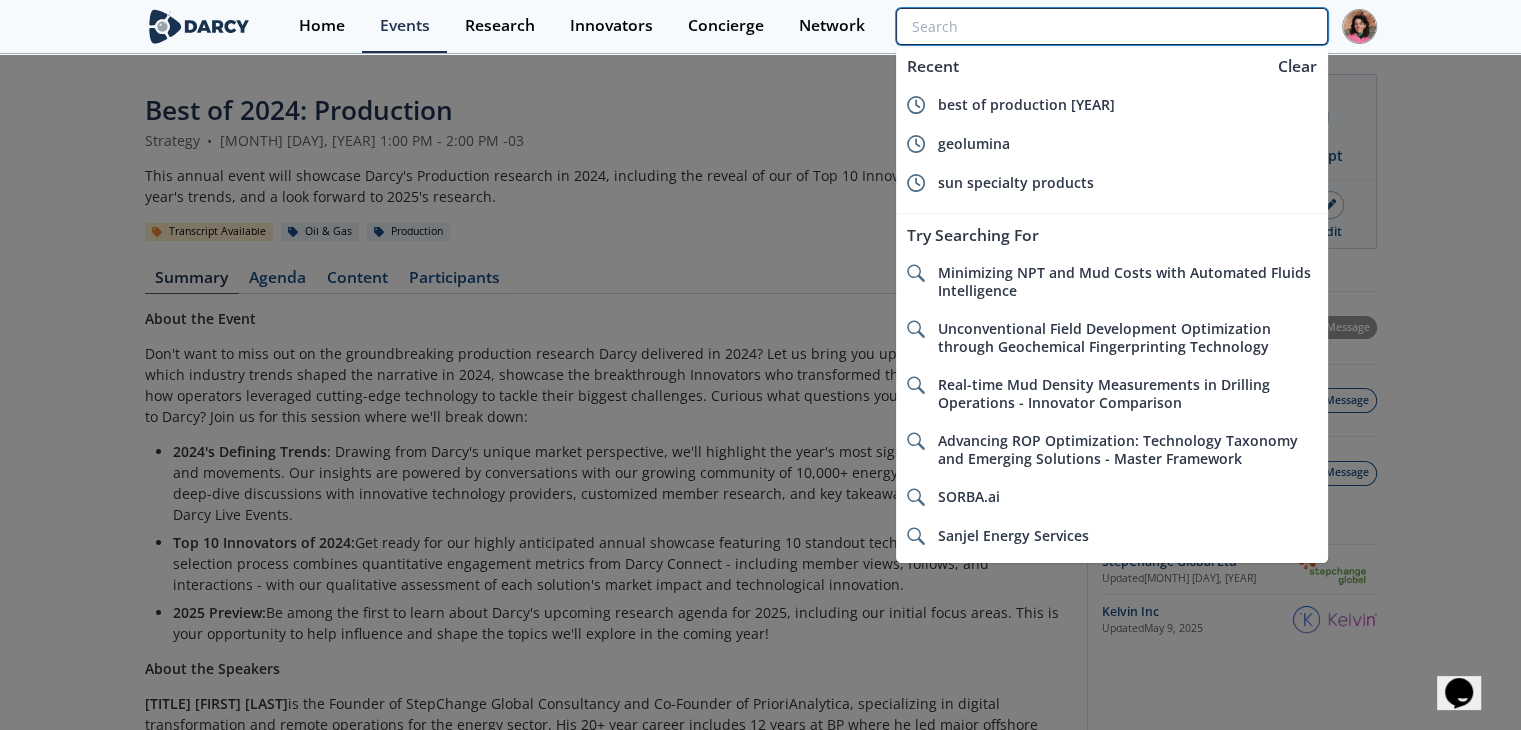 click at bounding box center (1111, 26) 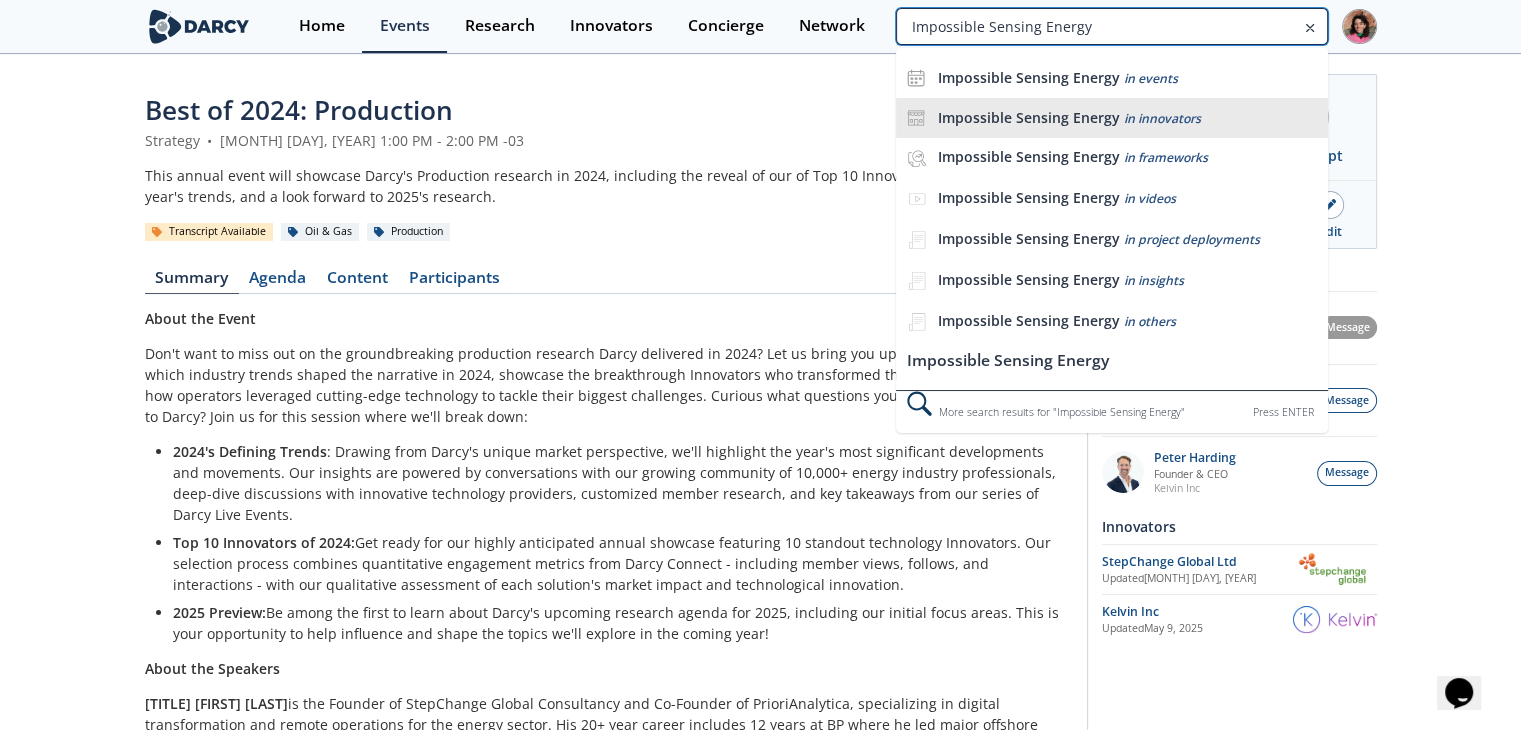 type on "Impossible Sensing Energy" 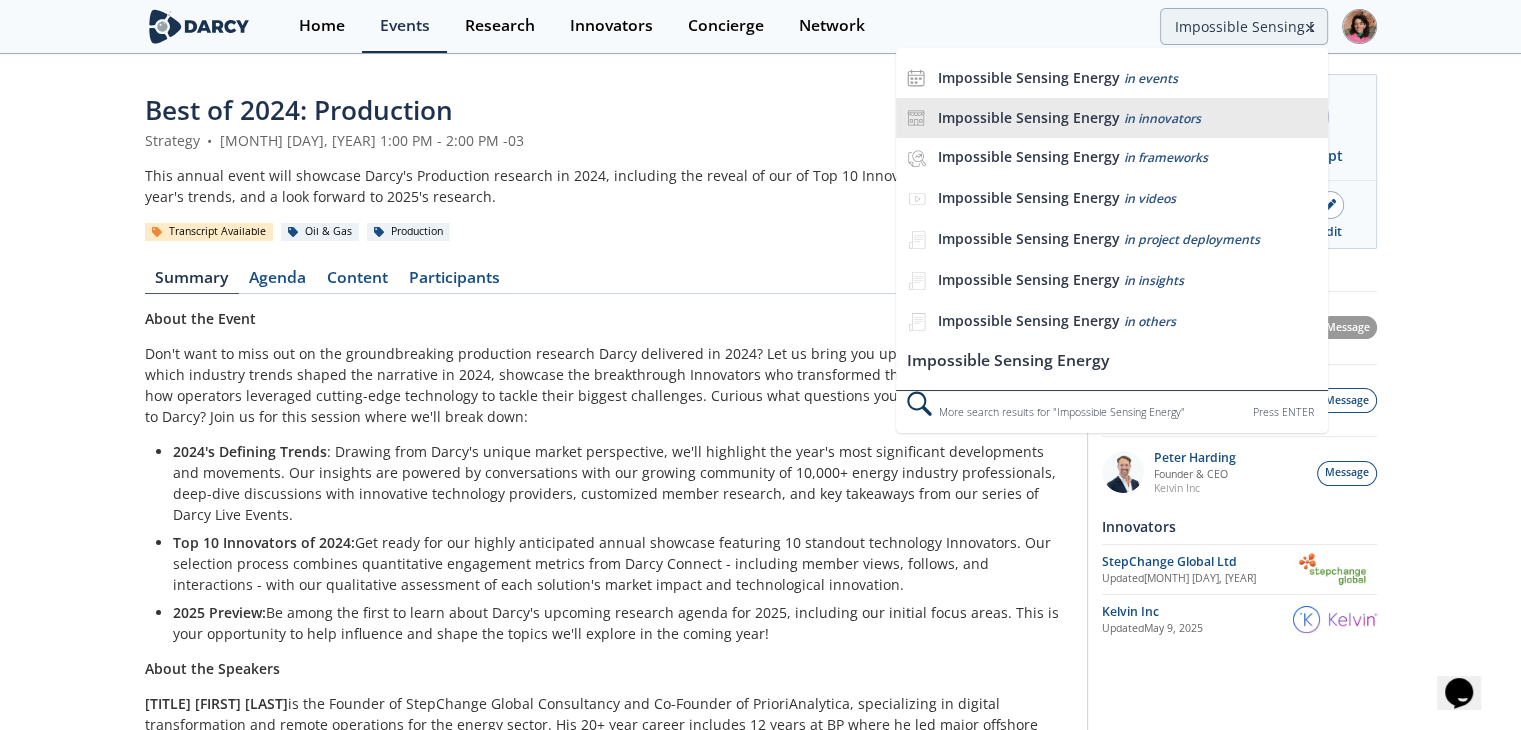 click on "in innovators" at bounding box center [1161, 118] 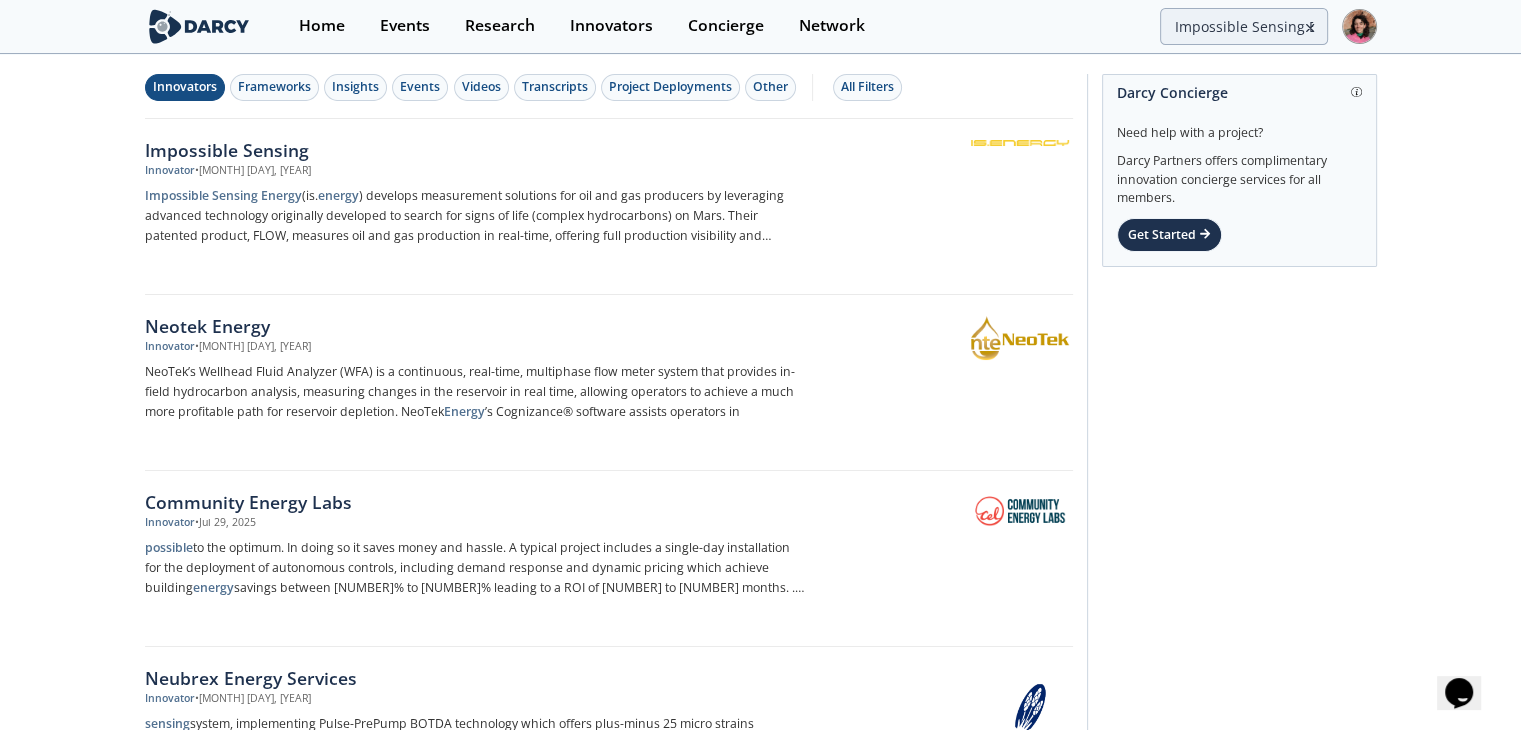 click on "Innovator
&nbsp;  •  [MONTH] [DAY], [YEAR]" at bounding box center (476, 171) 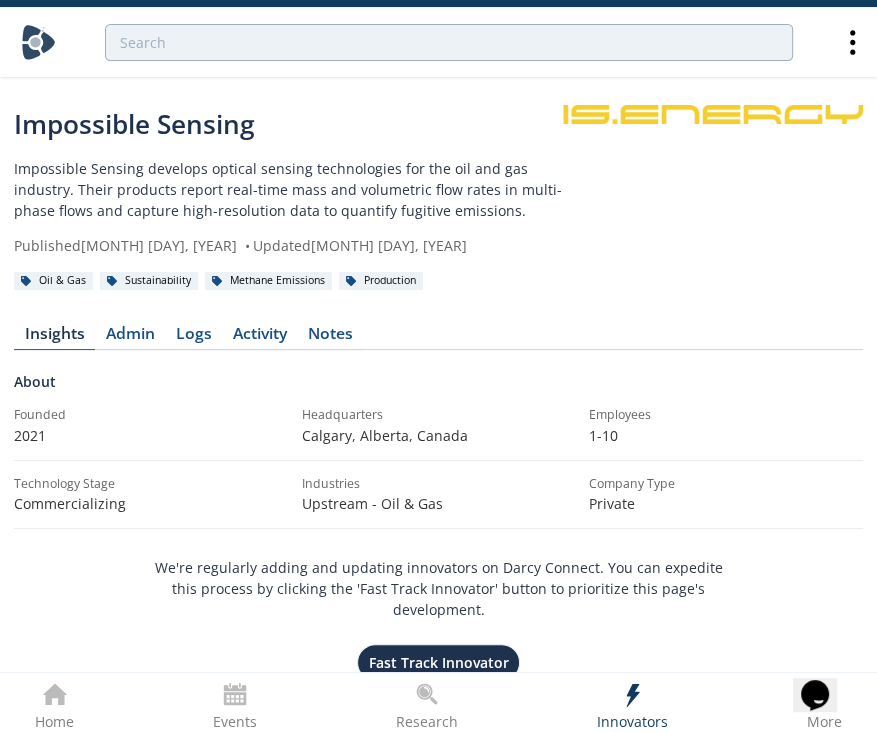 type on "Impossible Sensing Energy" 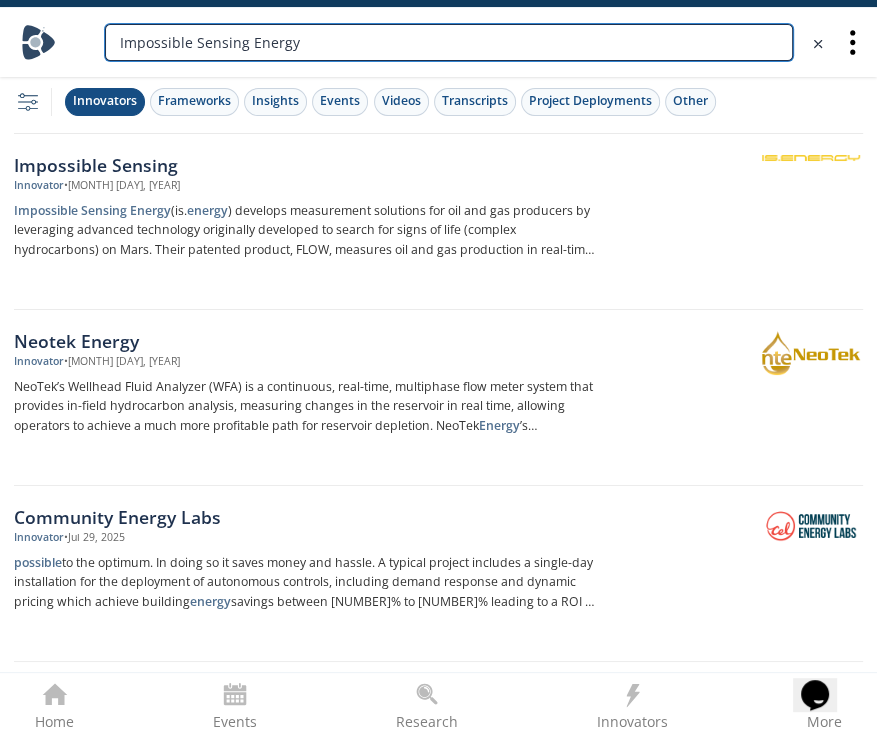 click on "Impossible Sensing Energy" at bounding box center (449, 42) 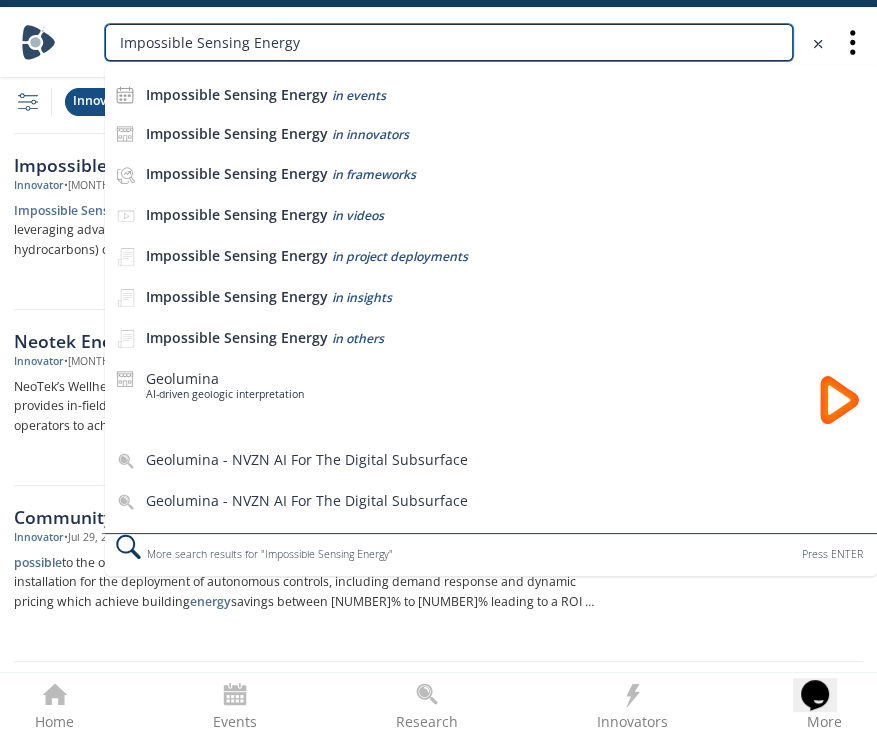 click on "Impossible Sensing Energy" at bounding box center (449, 42) 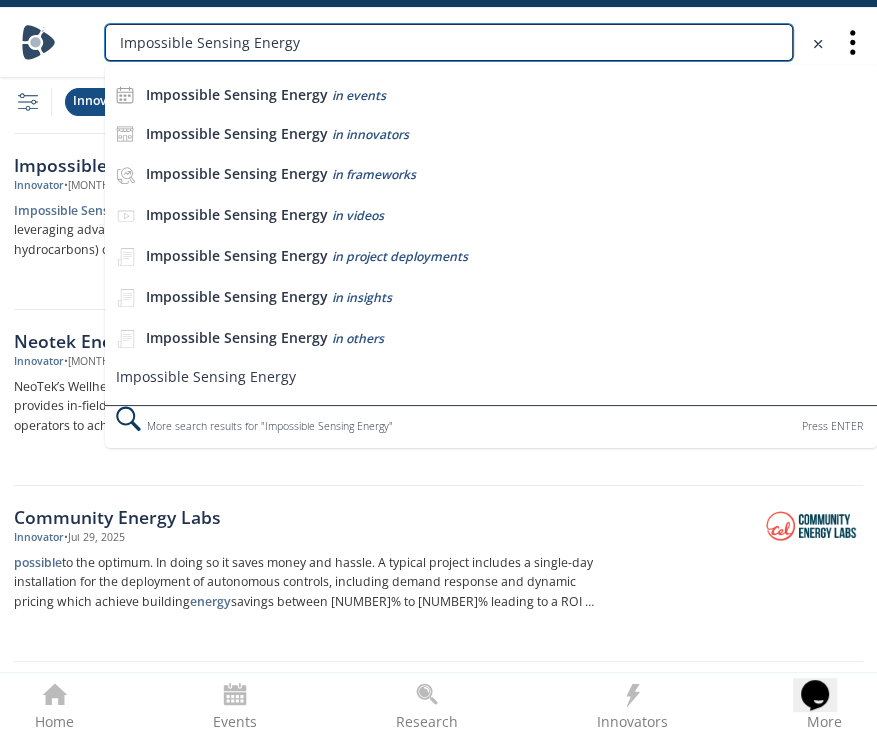 click on "Impossible Sensing Energy" at bounding box center [449, 42] 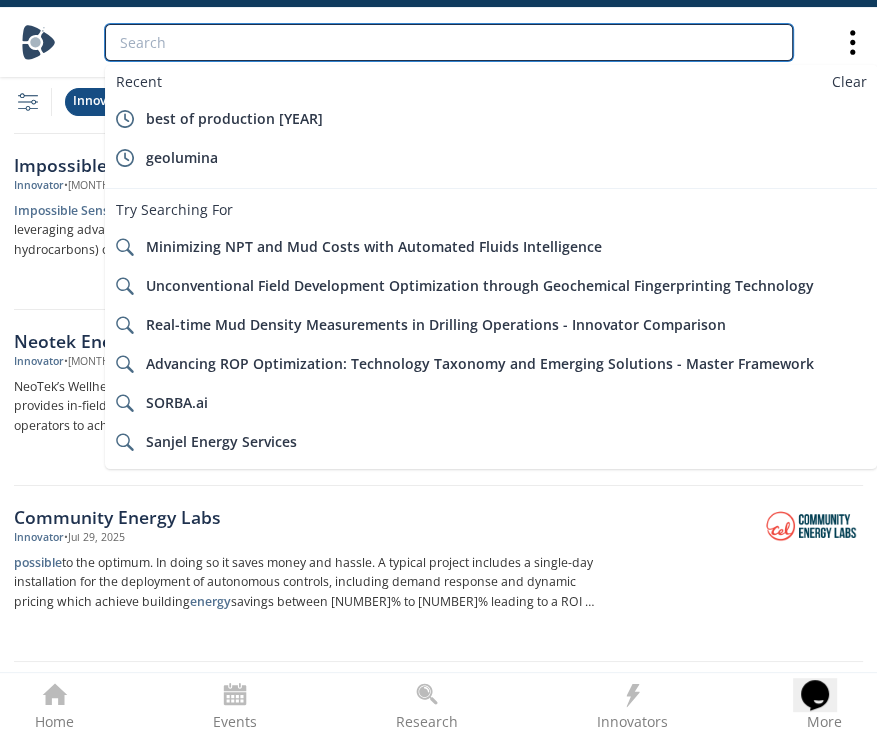 paste 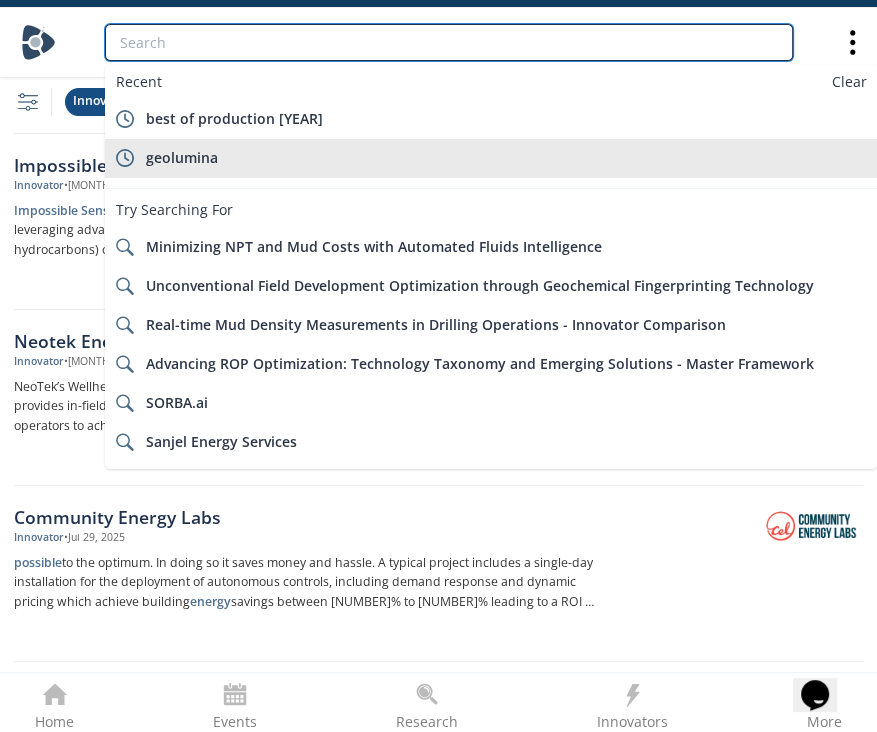 paste on "SUN Specialty Products" 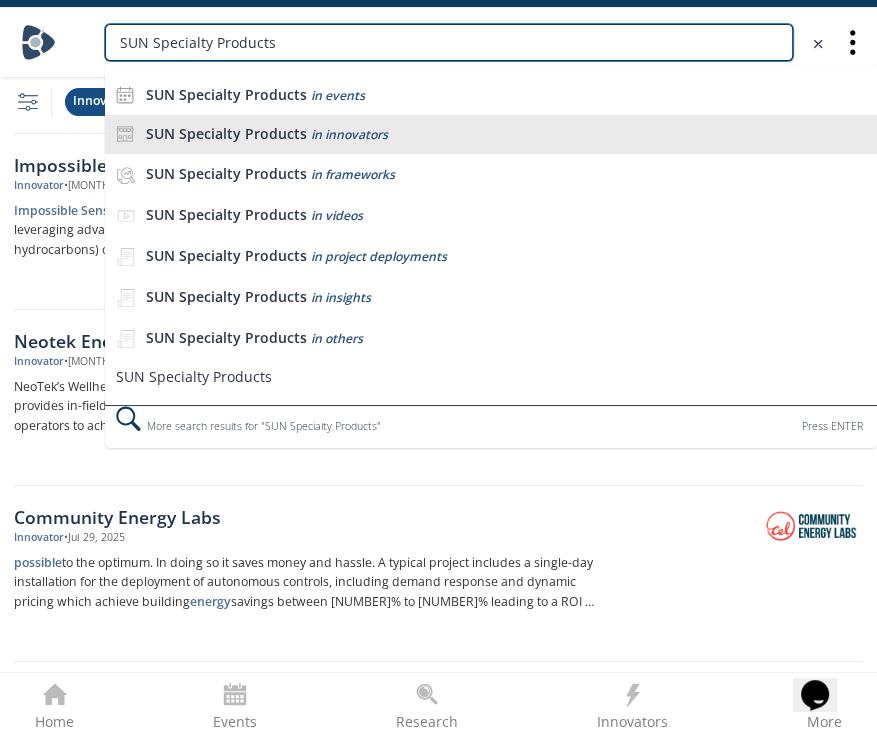 type on "SUN Specialty Products" 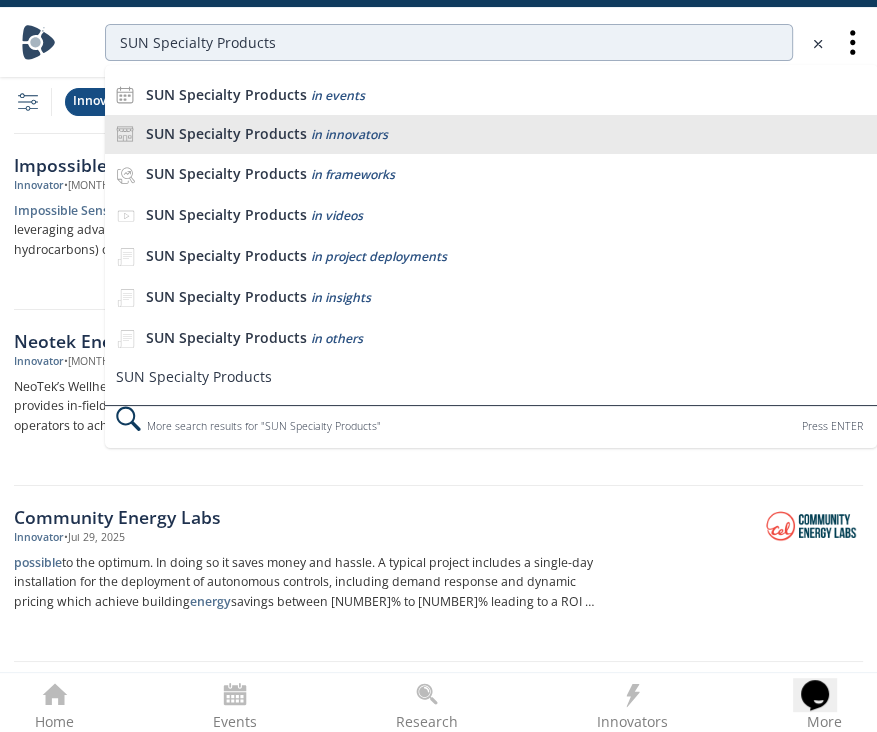 click on "in innovators" at bounding box center [349, 134] 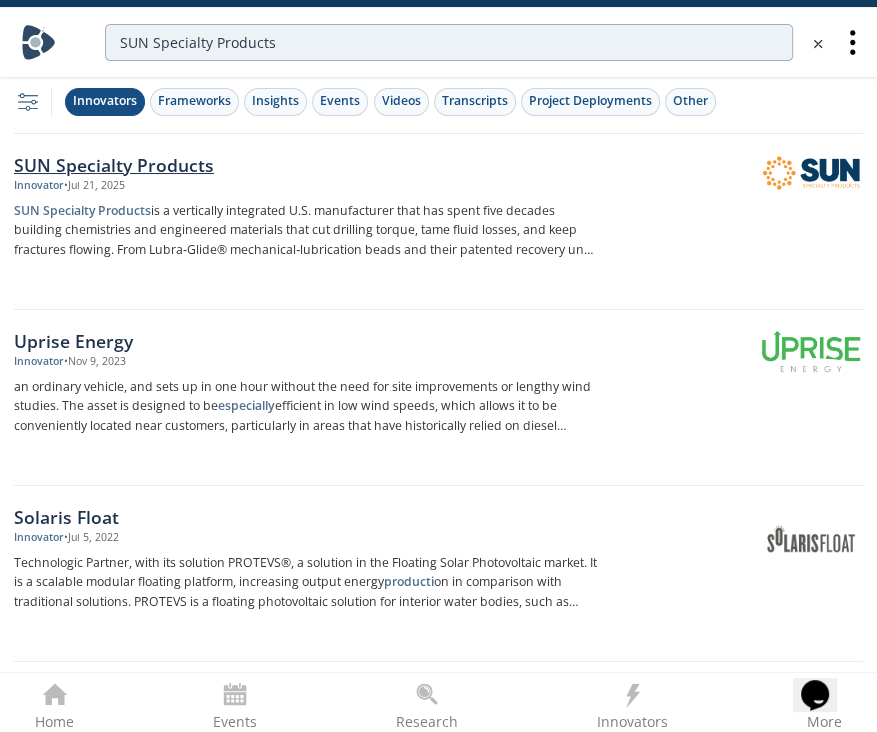 click on "[COMPANY] Specialty  Products  is a vertically integrated U.S. manufacturer that has spent five decades building chemistries and engineered materials that cut drilling torque, tame fluid losses, and keep fractures flowing. From Lubra‑Glide® mechanical‑lubrication beads and their patented recovery unit to Liqui‑Beads® loss‑circulation pills ...  Specialty  fluid additives" at bounding box center [305, 231] 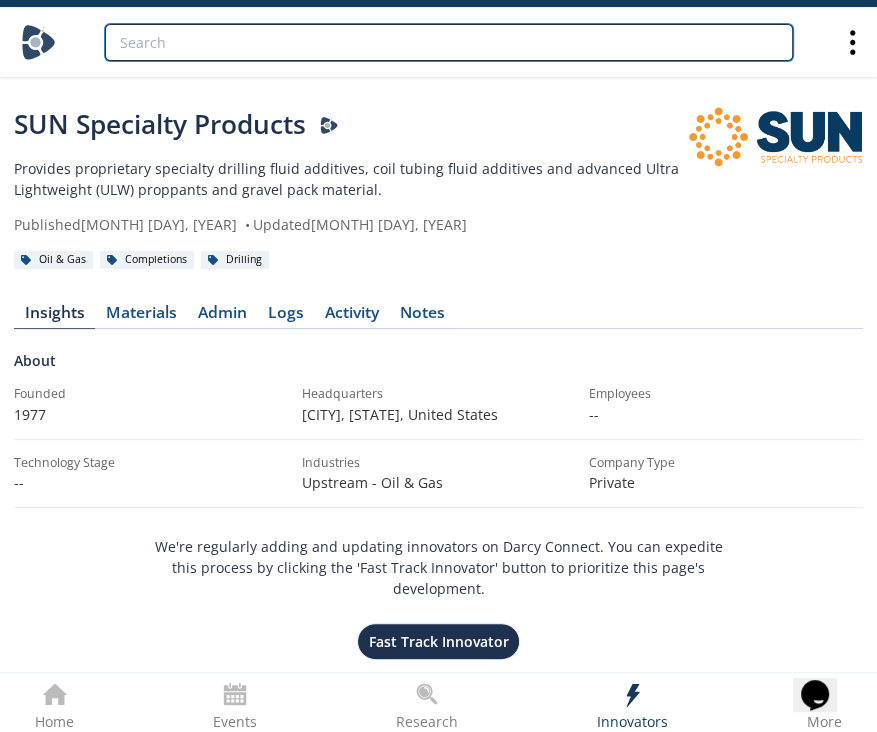 click at bounding box center (449, 42) 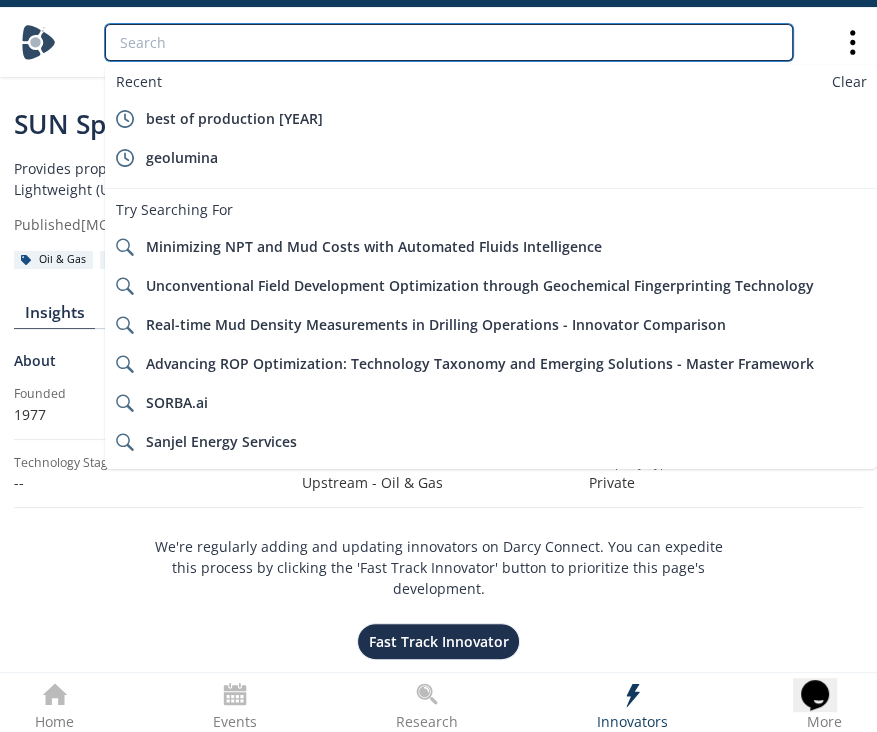 paste on "Safety Radar" 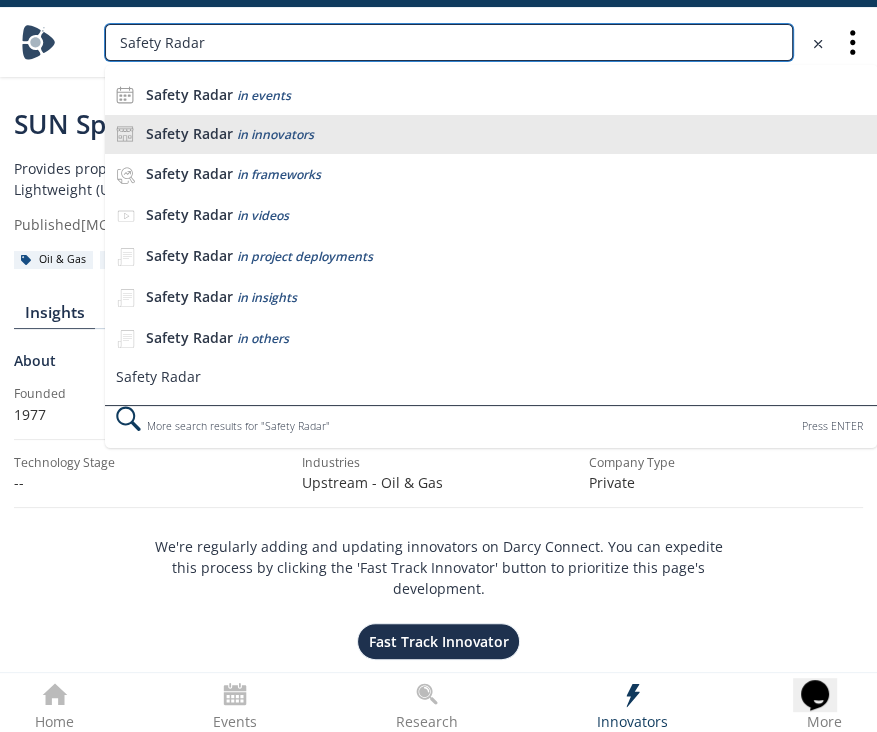 type on "Safety Radar" 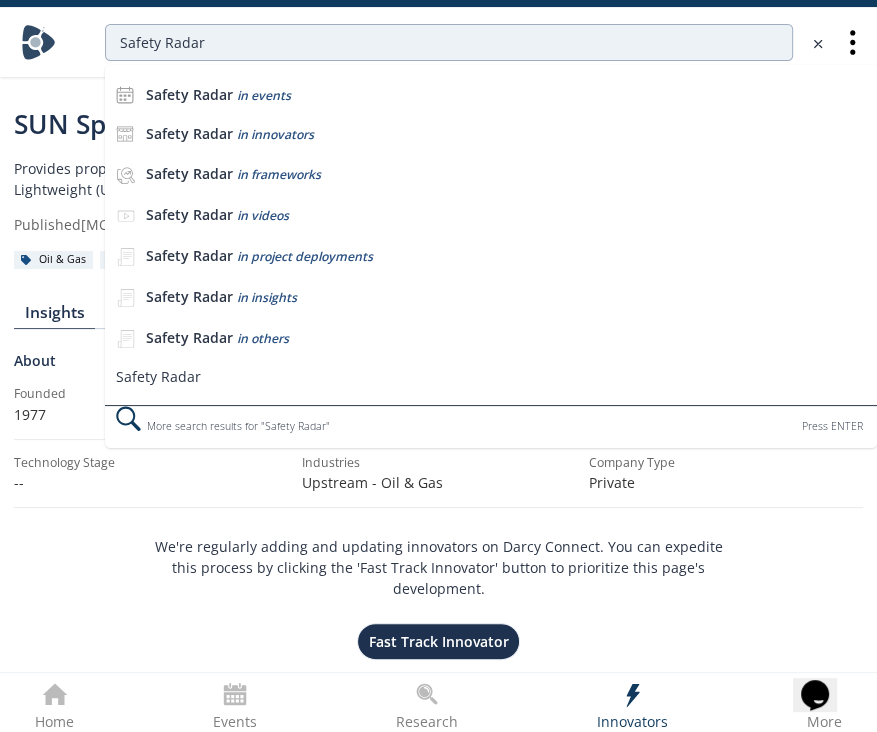 click on "Safety Radar
in innovators" at bounding box center [491, 135] 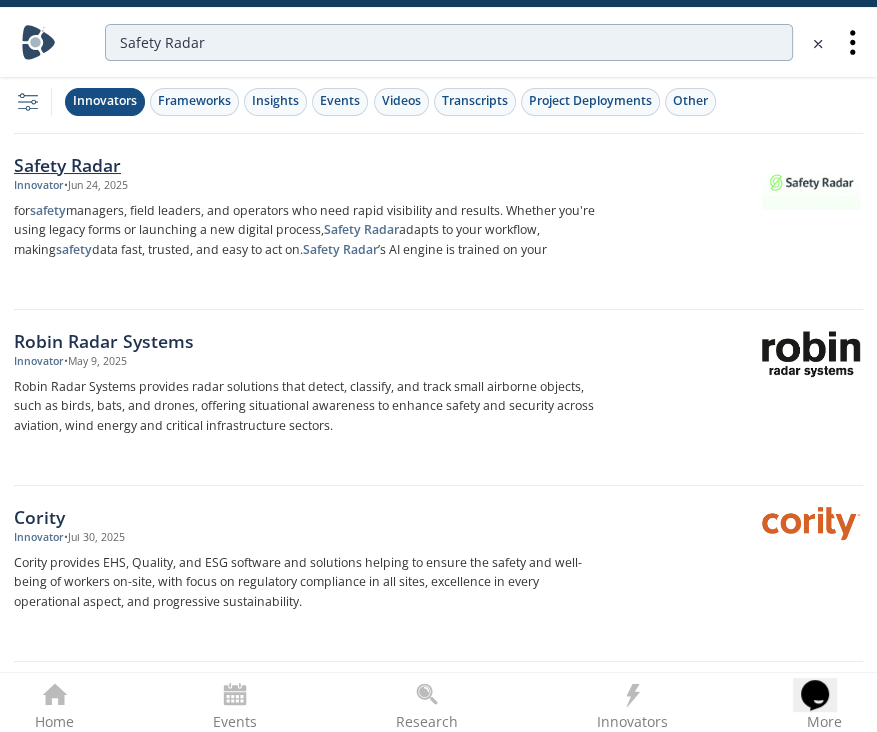 click on "for  safety  managers, field leaders, and operators who need rapid visibility and results. Whether you're using legacy forms or launching a new digital process,  Safety Radar  adapts to your workflow, making  safety  data fast, trusted, and easy to act on.
Safety Radar ’s AI engine is trained on your" at bounding box center (305, 231) 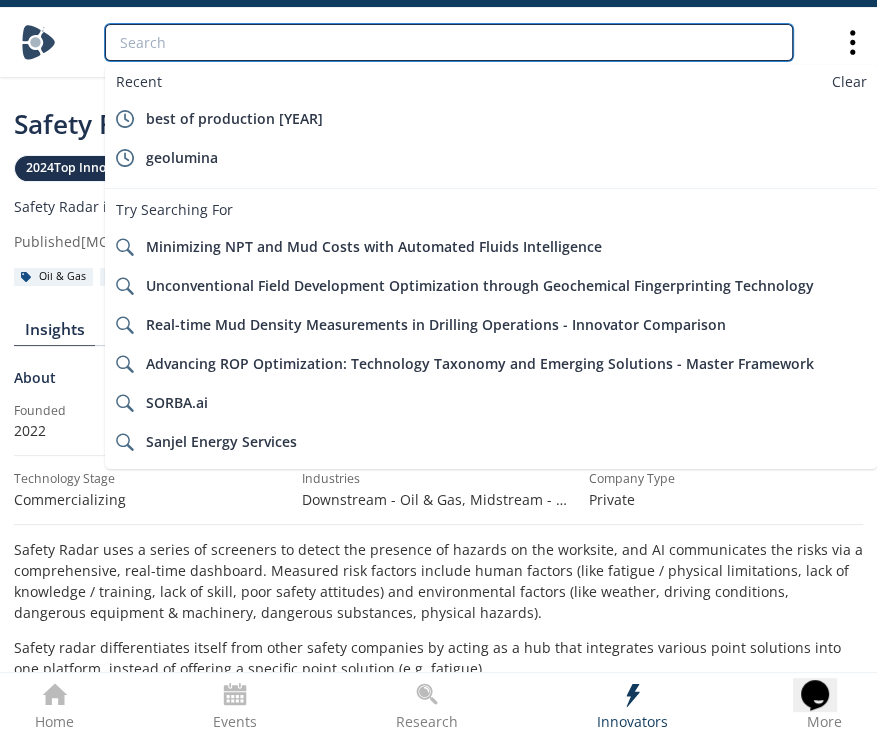 click at bounding box center [449, 42] 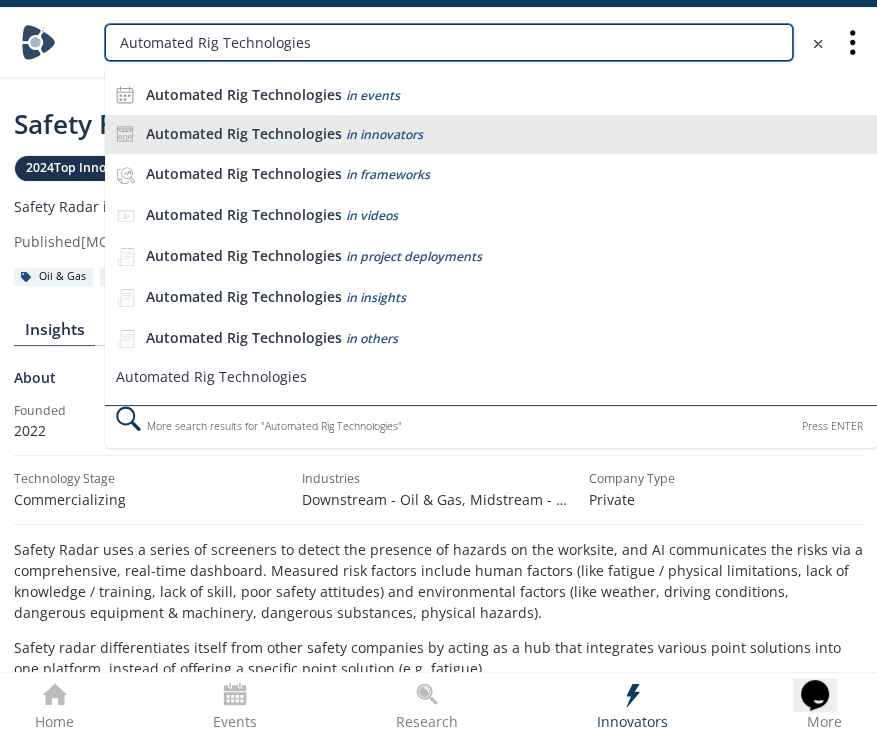 type on "Automated Rig Technologies" 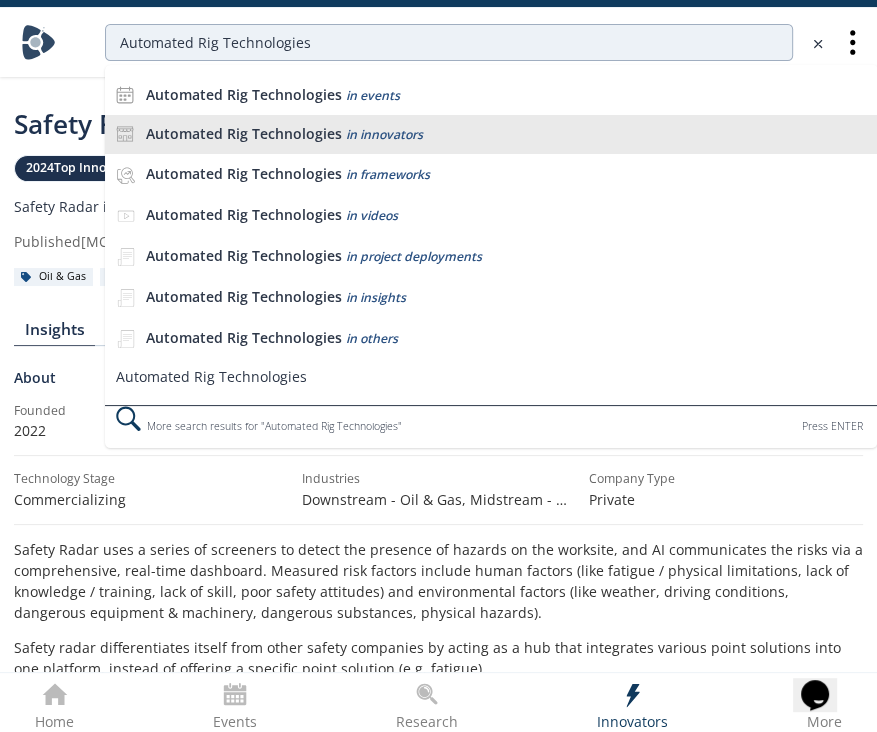 click on "Automated Rig Technologies
in innovators" at bounding box center (506, 134) 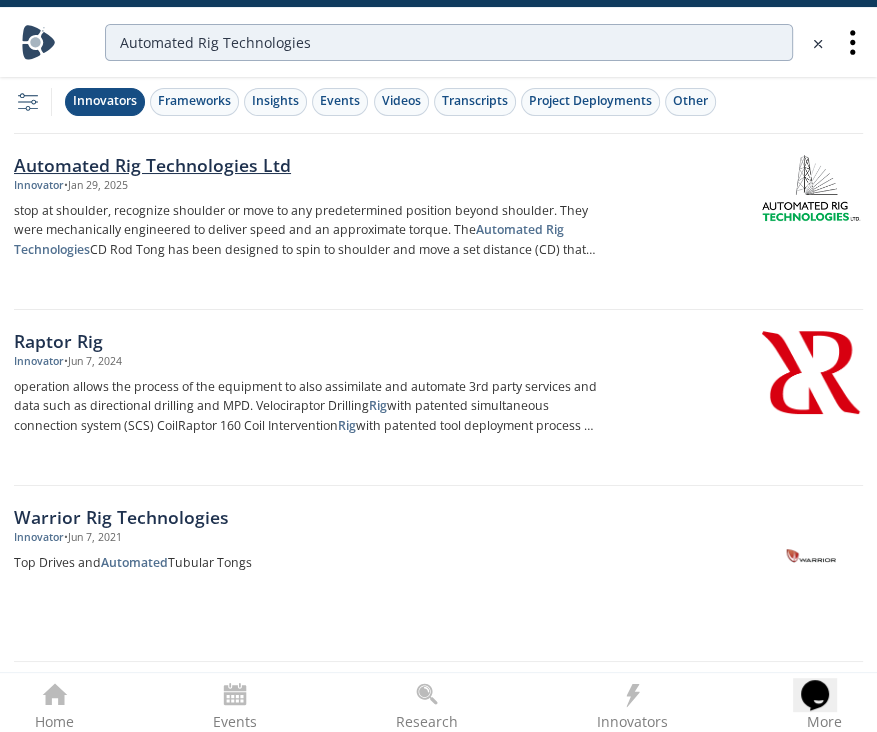 click on "Automated Rig Technologies Ltd
Innovator
•  [MONTH] [DAY], [YEAR]
stop at shoulder, recognize shoulder or move to any predetermined position
beyond shoulder. They were mechanically engineered to deliver speed and an approximate torque.  The  Automated Rig   Technologies  CD Rod Tong has been designed to spin to shoulder and move a set distance (CD) that is operator adjustable.  This tong" at bounding box center (312, 222) 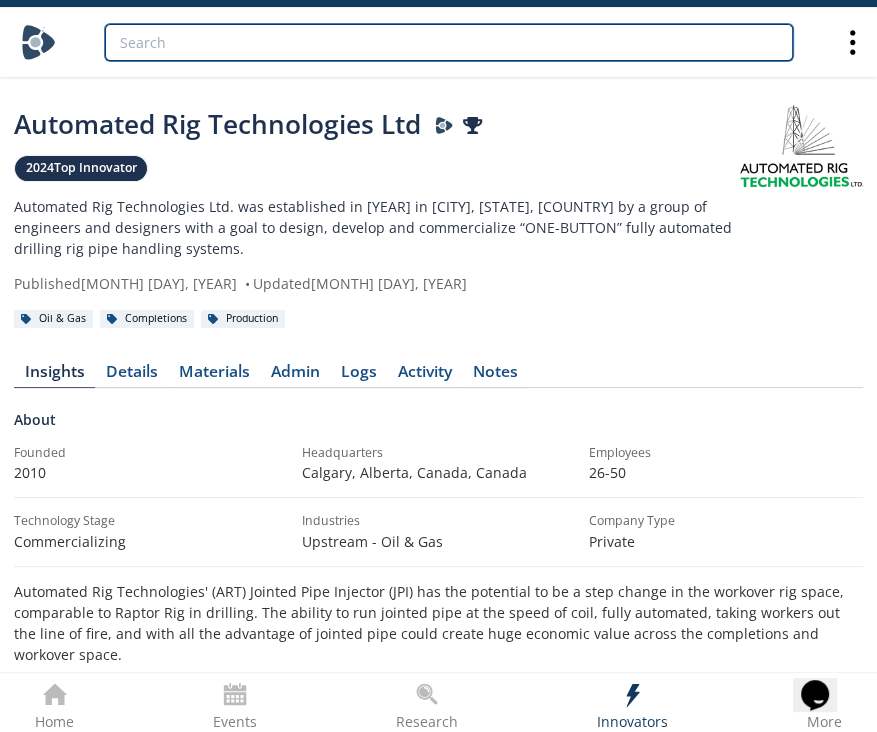 click at bounding box center (449, 42) 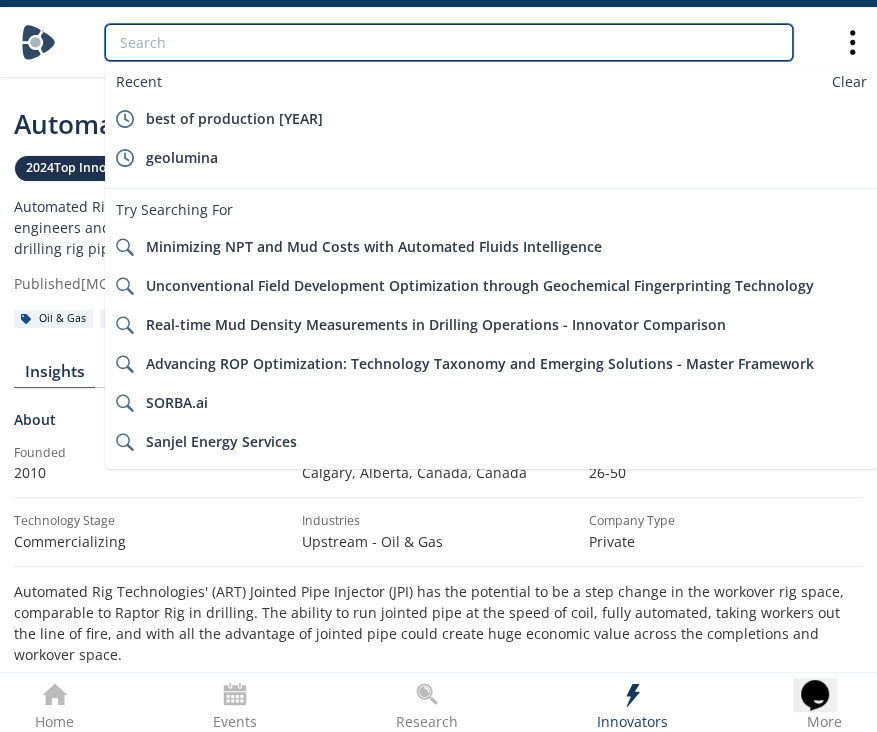 paste on "Mojo AI" 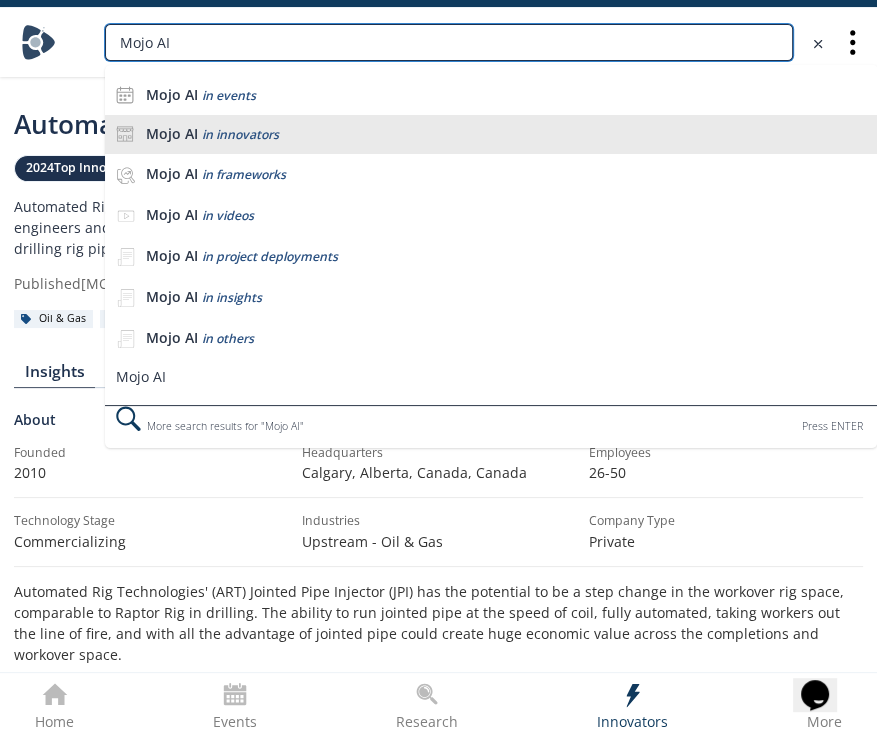 type on "Mojo AI" 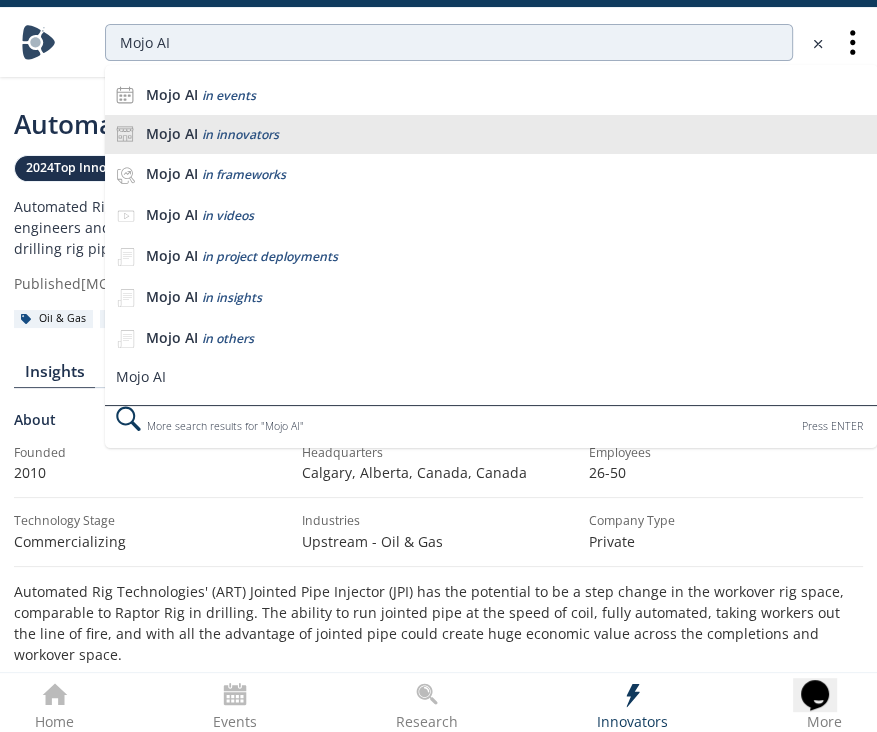 click on "Mojo AI
in innovators" at bounding box center (491, 135) 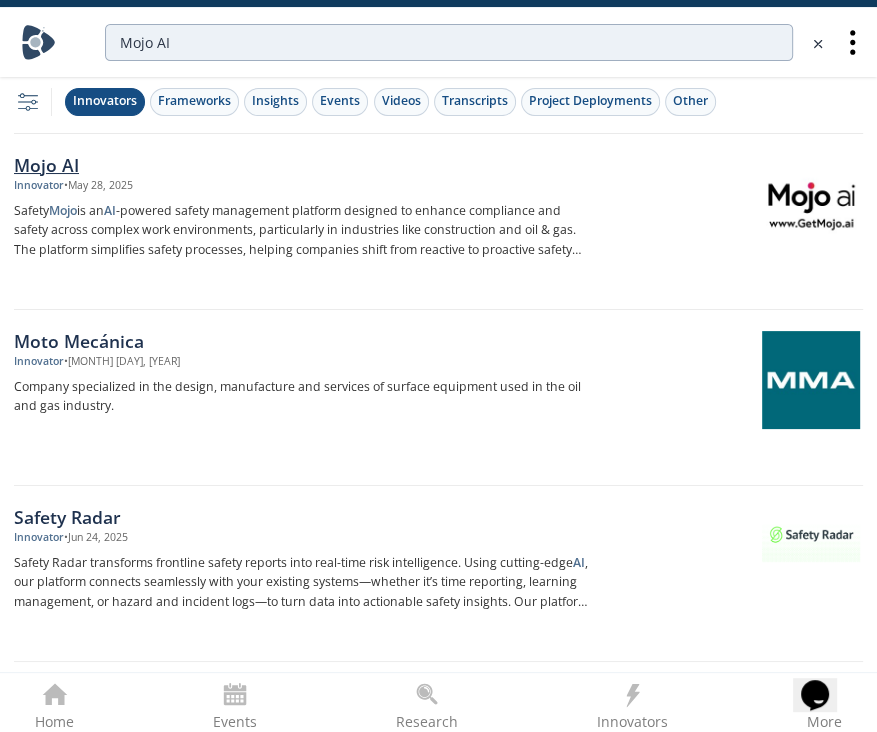 click on "Innovator
•  [MONTH] [DAY], [YEAR]" at bounding box center (305, 186) 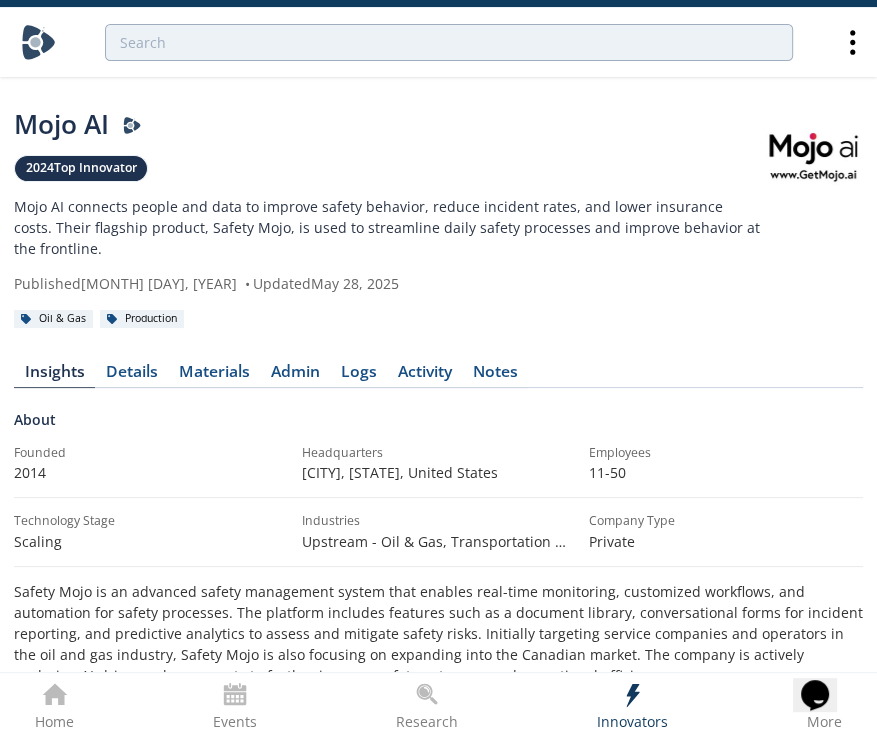 click at bounding box center (438, 42) 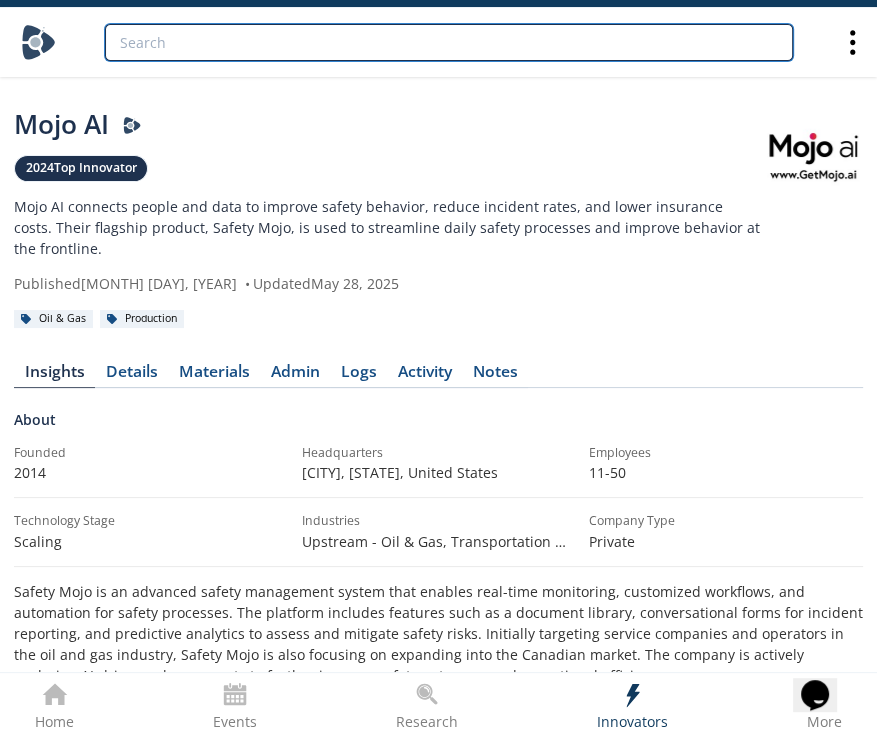 click at bounding box center (449, 42) 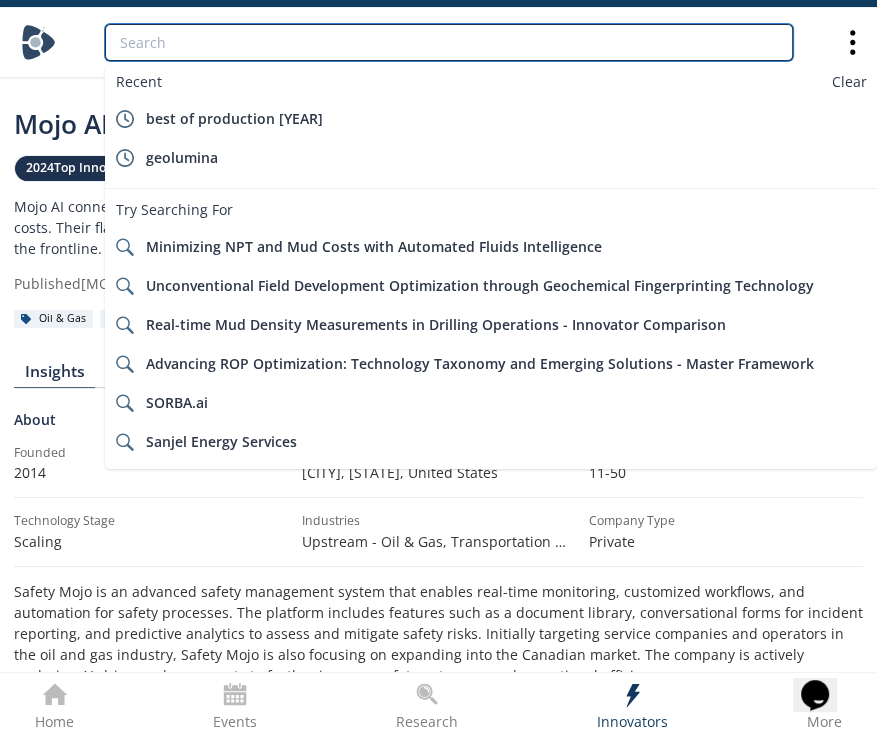 paste on "Petrobricks" 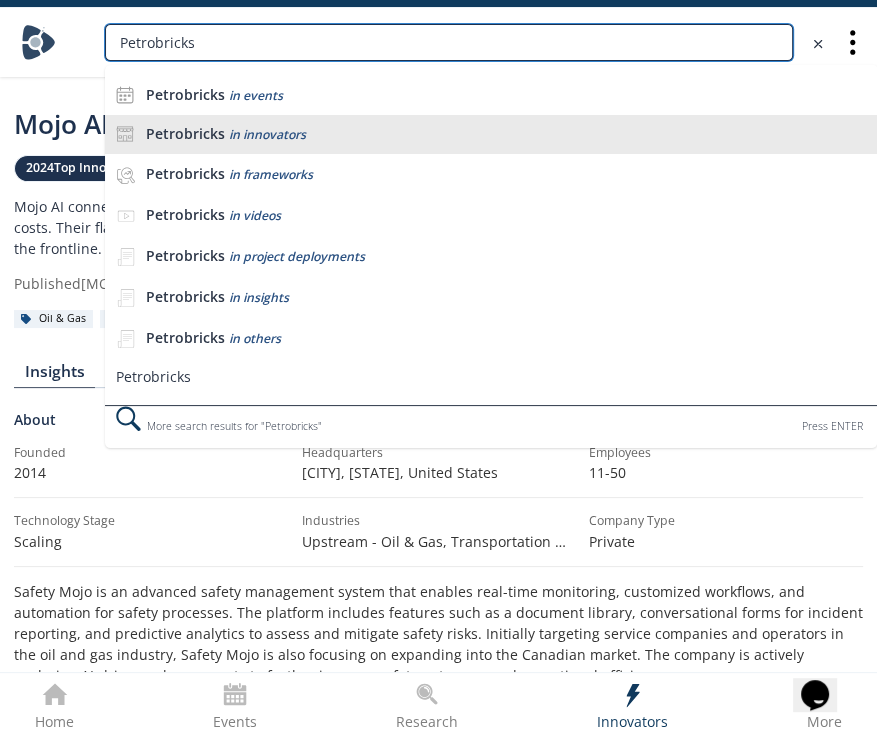 type on "Petrobricks" 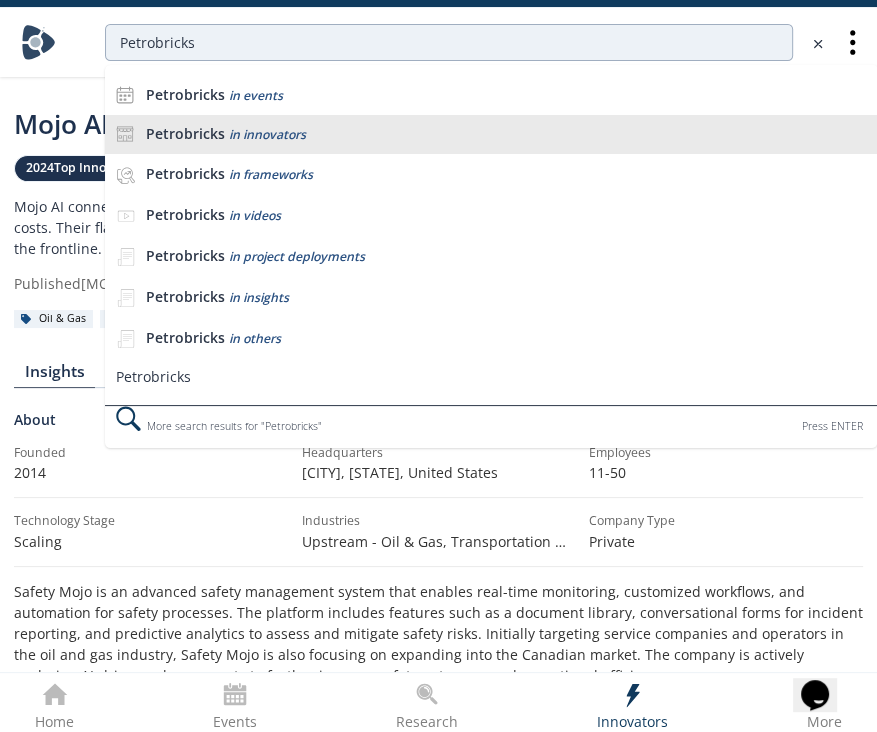 click on "[COMPANY]
in innovators" at bounding box center [491, 135] 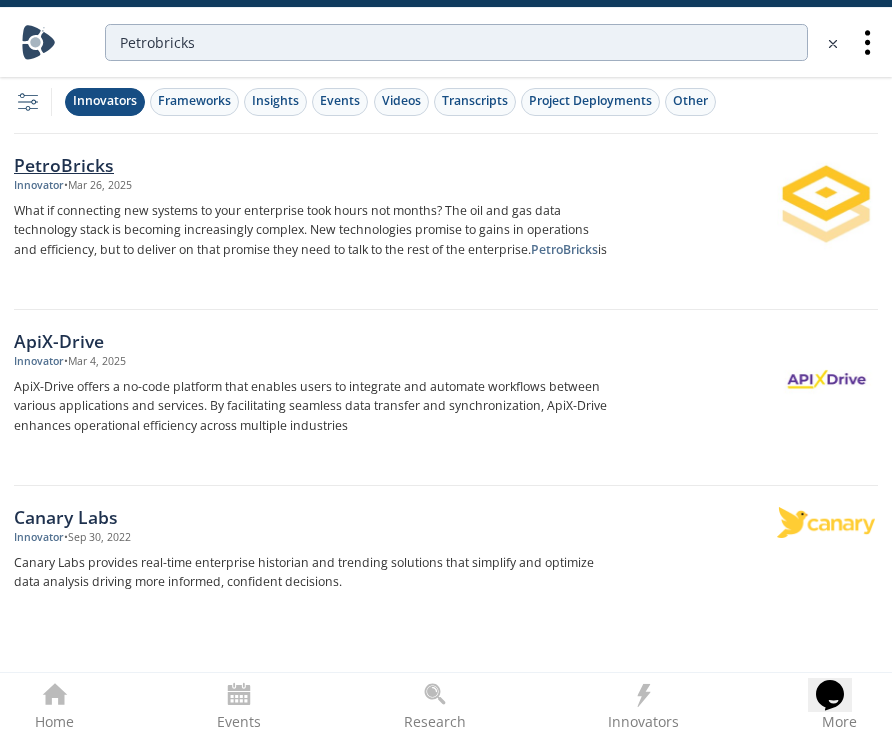 click on "What if connecting new systems to your enterprise took hours not months?
The oil and gas data technology stack is becoming increasingly complex.  New technologies promise to gains in operations and efficiency, but to deliver on that promise they need to talk to the enterprise.
PetroBricks  is" at bounding box center (313, 231) 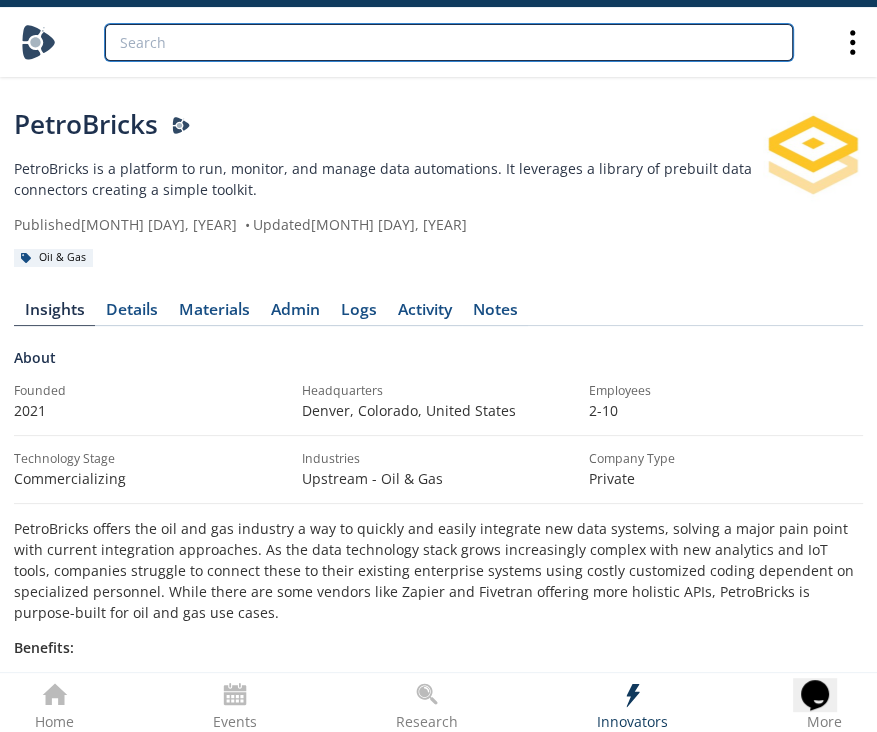 click at bounding box center (449, 42) 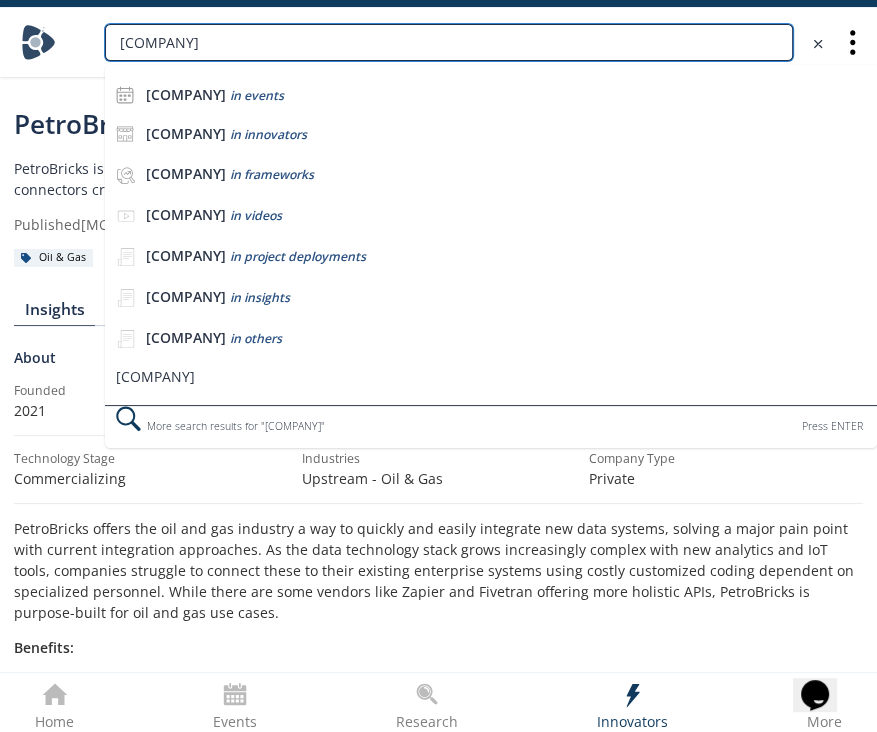 type on "[COMPANY]" 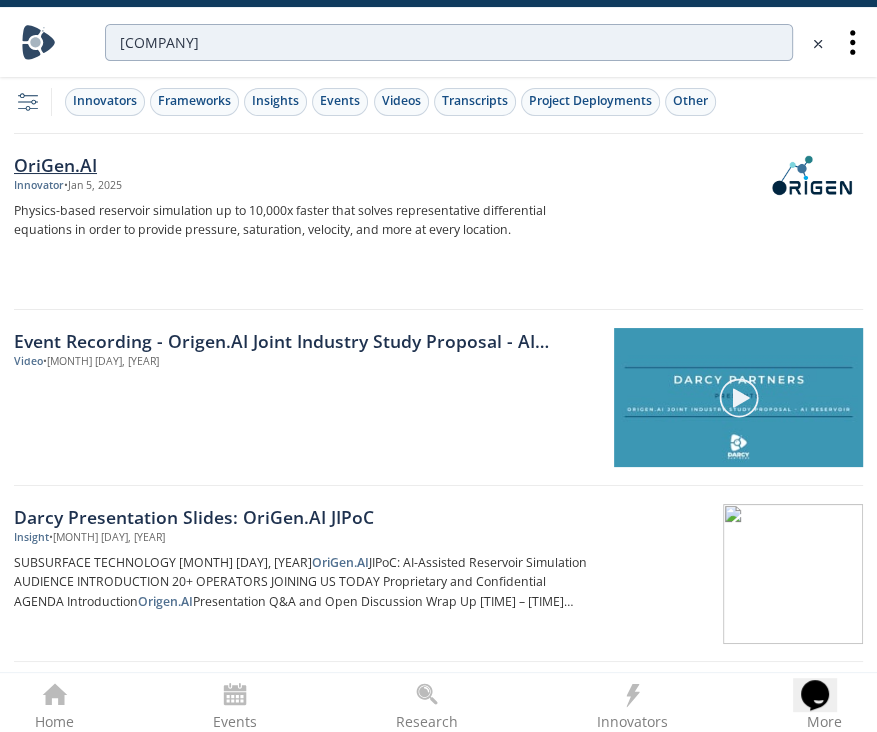 click on "OriGen.AI
Innovator
•  [MONTH] [DAY], [YEAR]
Physics-based reservoir simulation up to 10,000x faster that solves representative differential equations in order to provide pressure, saturation, velocity, and more at every location." at bounding box center (312, 222) 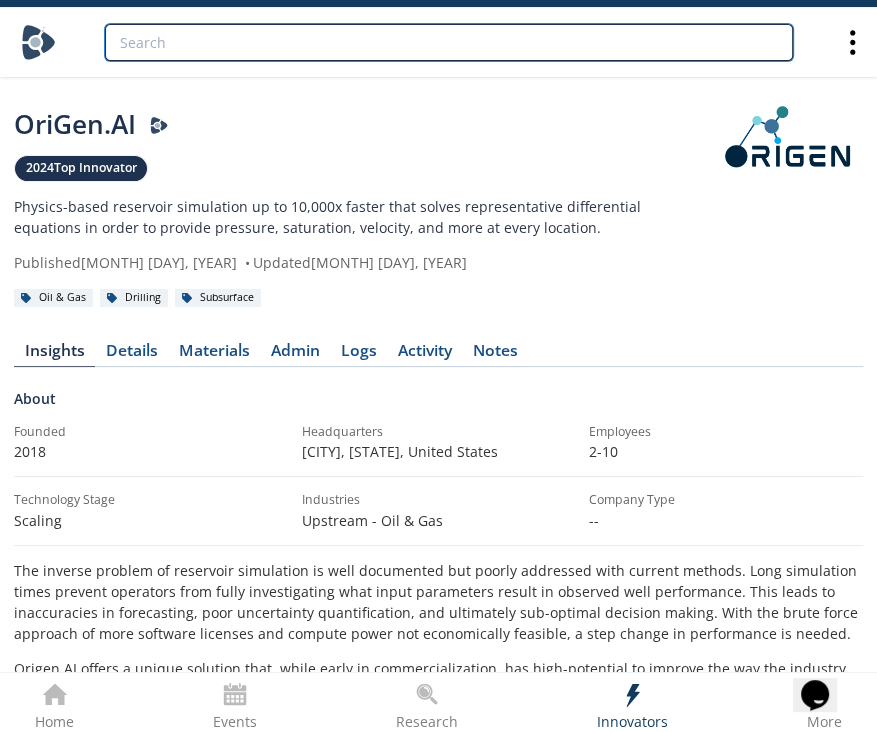 click at bounding box center (449, 42) 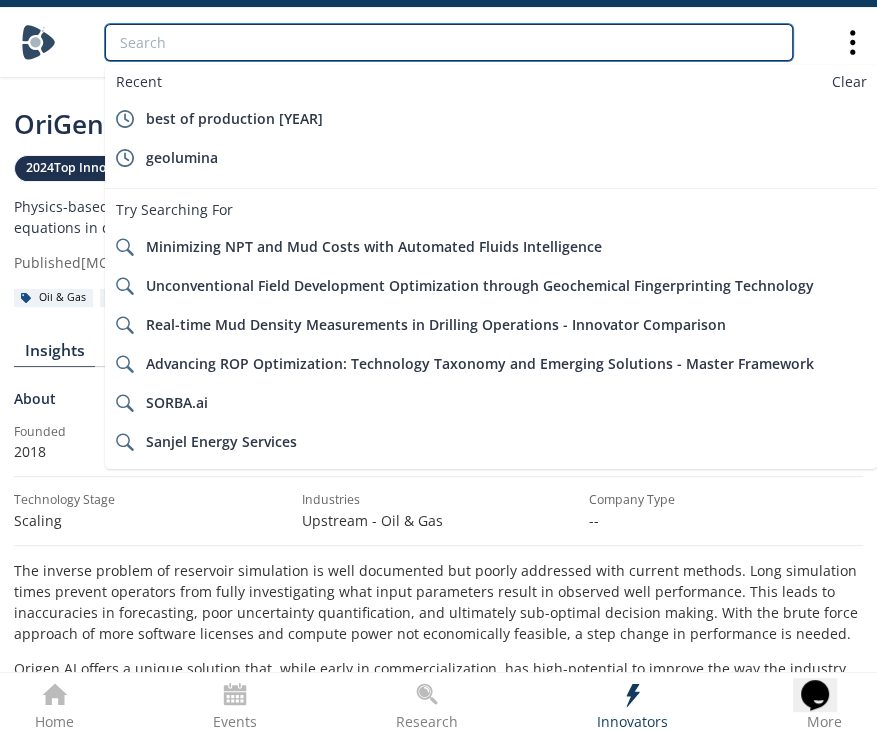 paste on "Geolumina" 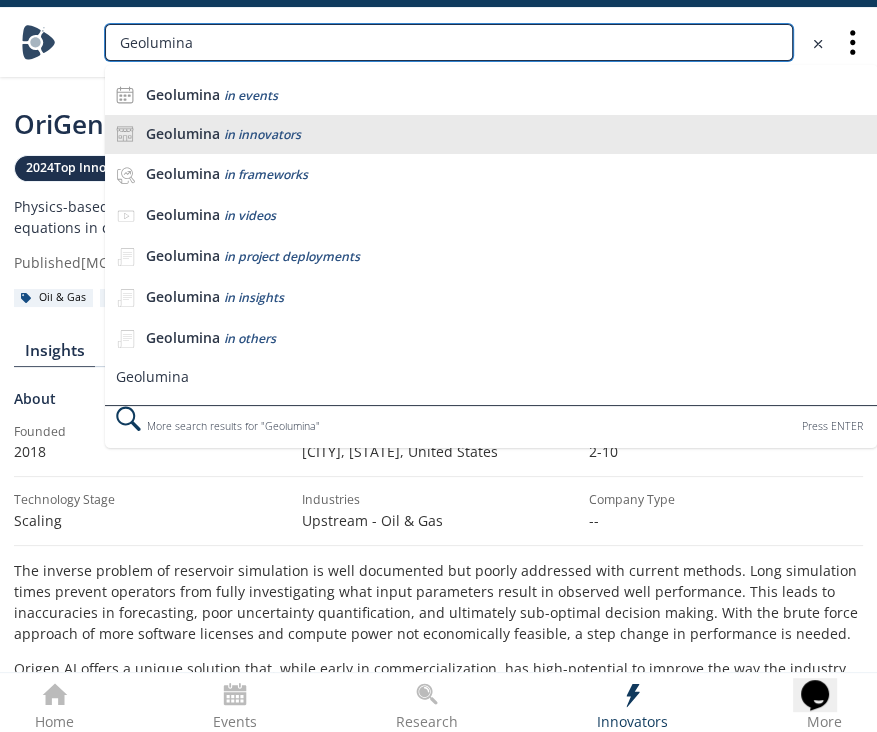 type on "Geolumina" 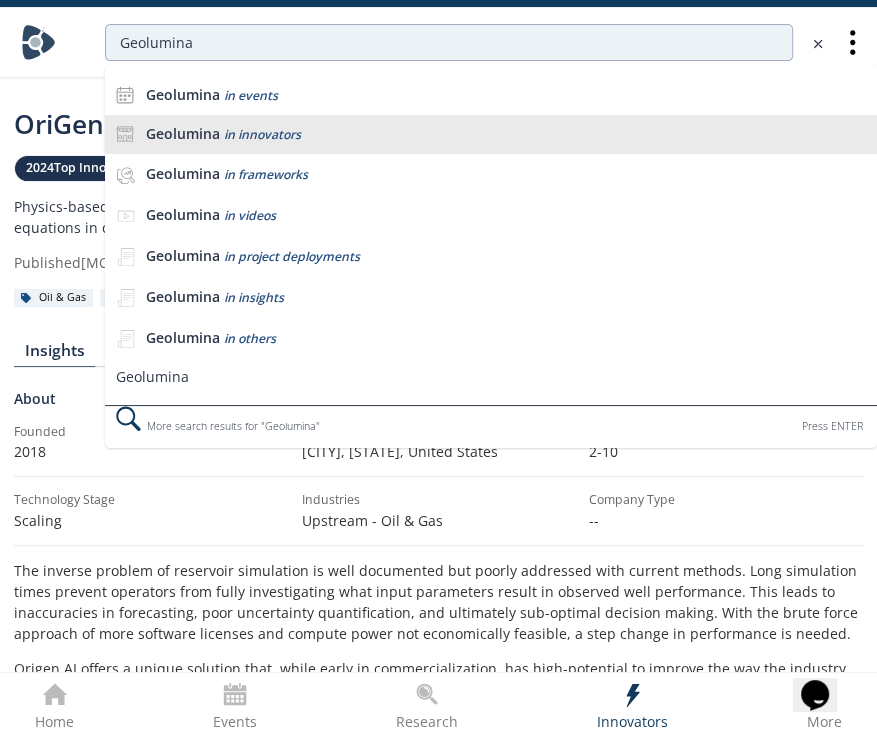 click on "[PRODUCT]
in innovators" at bounding box center (506, 134) 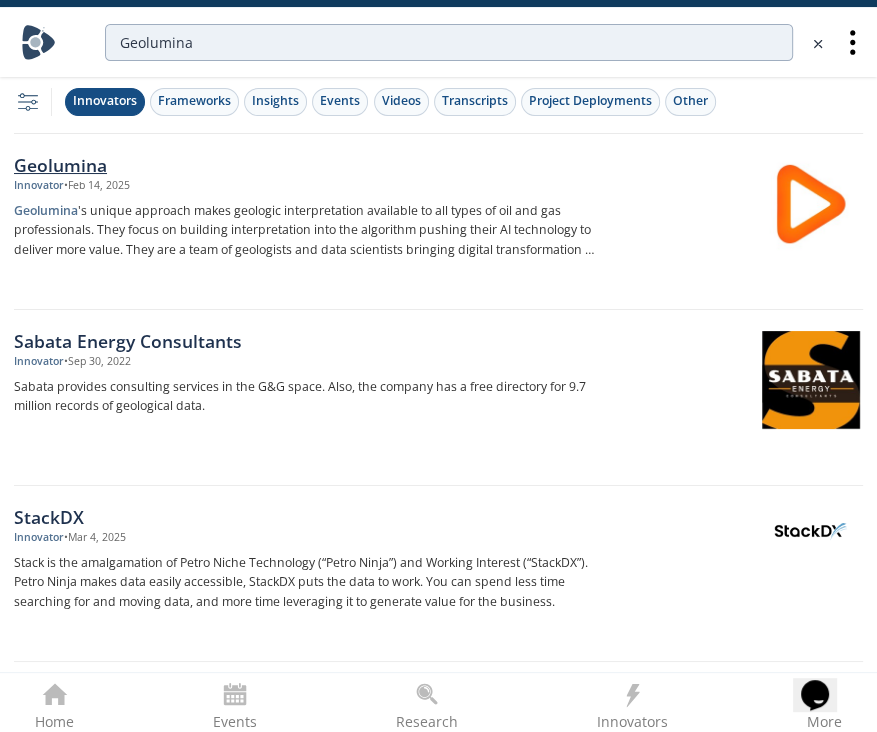 click on "Innovator
•  [MONTH] [DAY], [YEAR]" at bounding box center (305, 186) 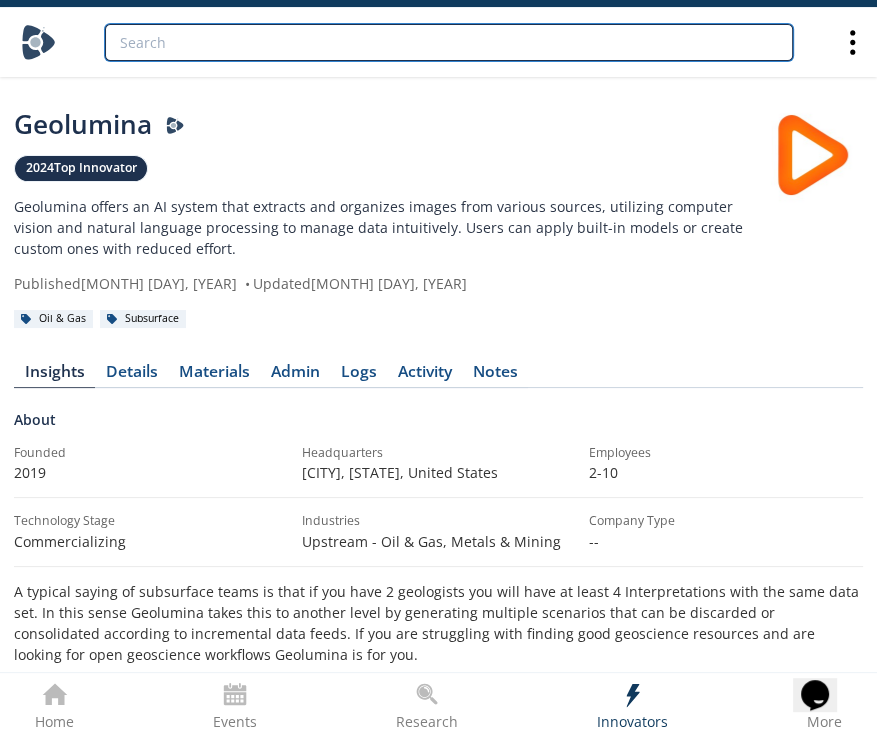 click at bounding box center (449, 42) 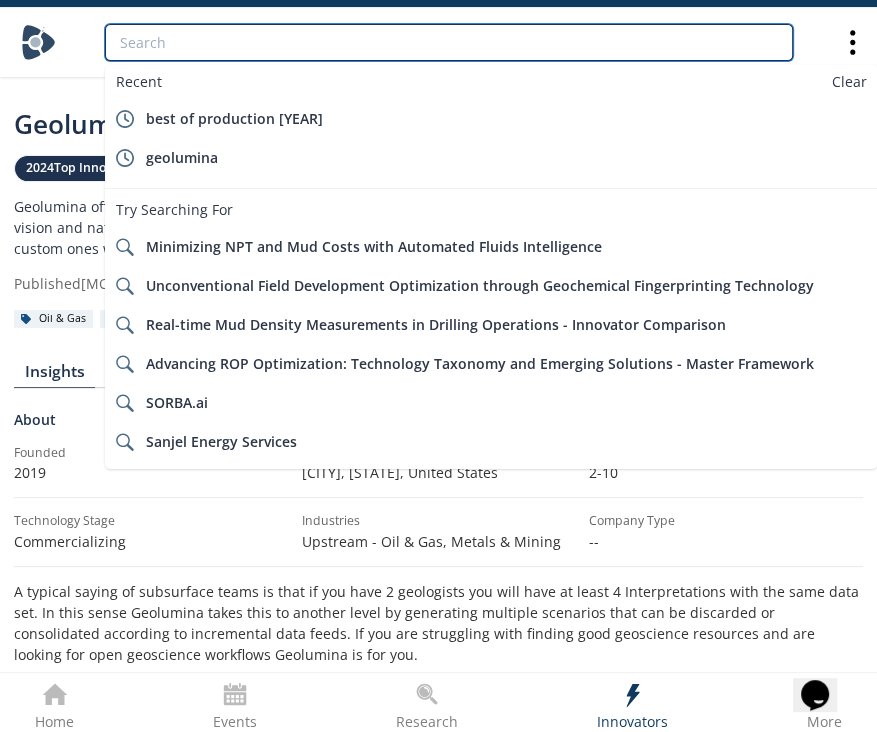 paste on "Third Wave Production" 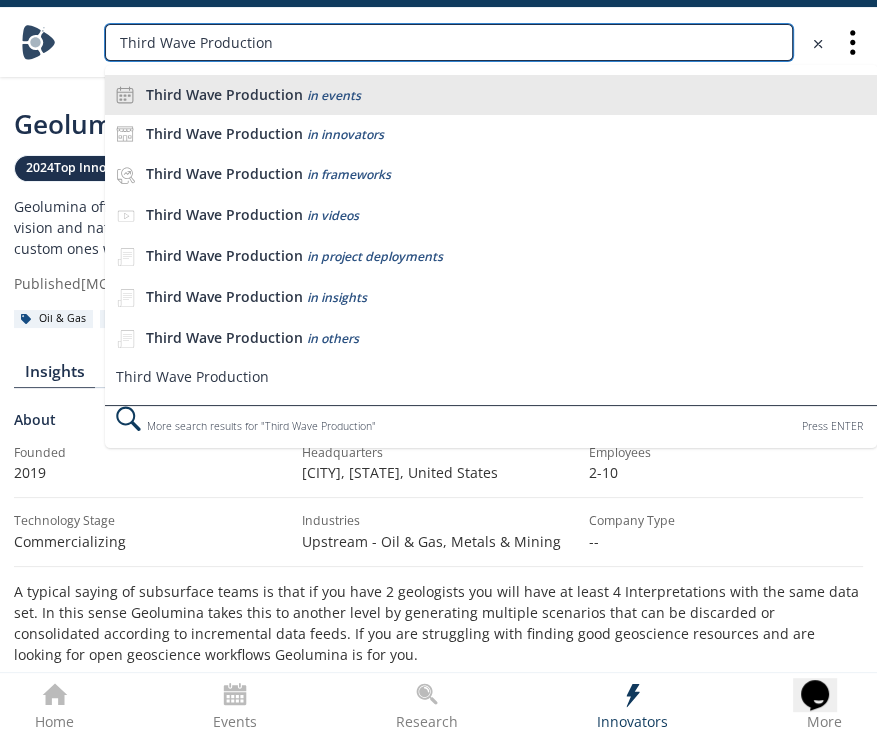 type on "Third Wave Production" 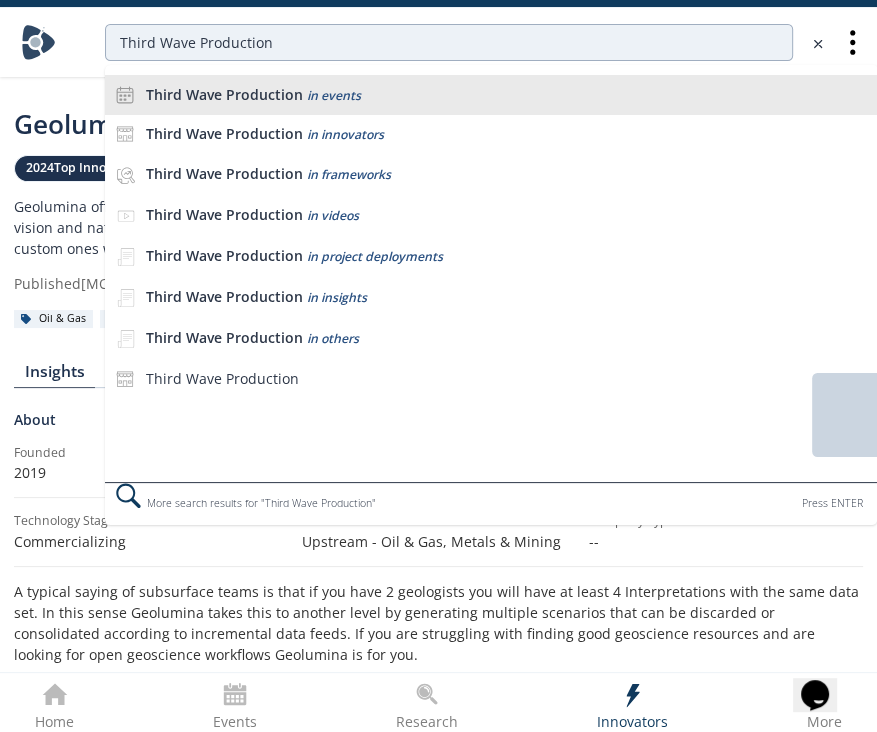 click on "Third Wave Production
in innovators" at bounding box center (491, 135) 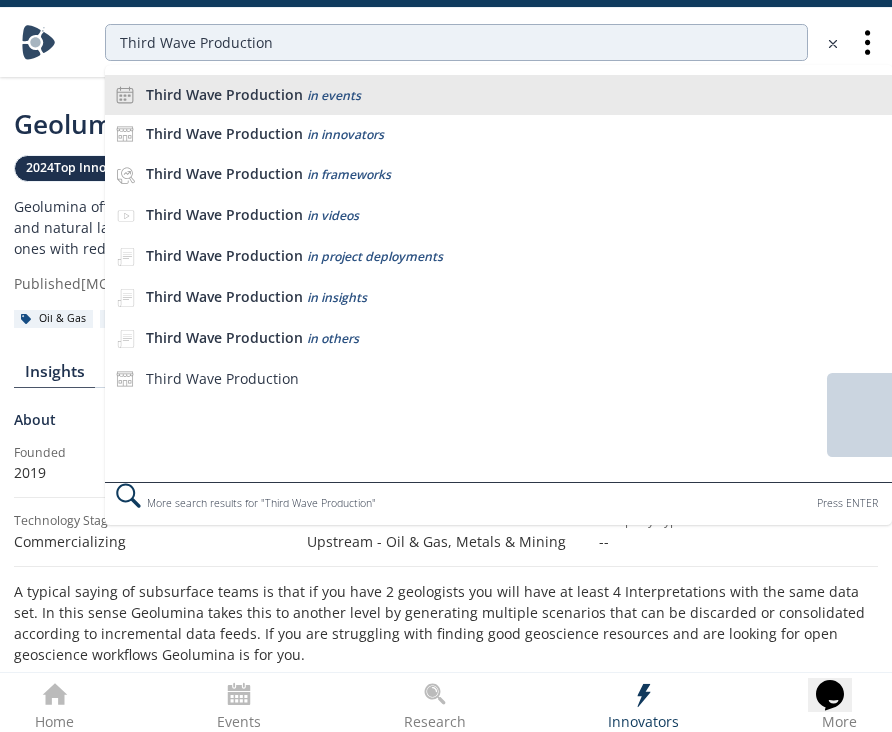 click on "[YEAR] Top Innovator
Geolumina offers an AI system that extracts and organizes images from various sources, utilizing computer vision and natural language processing to manage data intuitively. Users can apply built-in models or create custom ones with reduced effort.
Published  [MONTH] [DAY], [YEAR]
•
Updated  [MONTH] [DAY], [YEAR]
Oil & Gas
Subsurface" 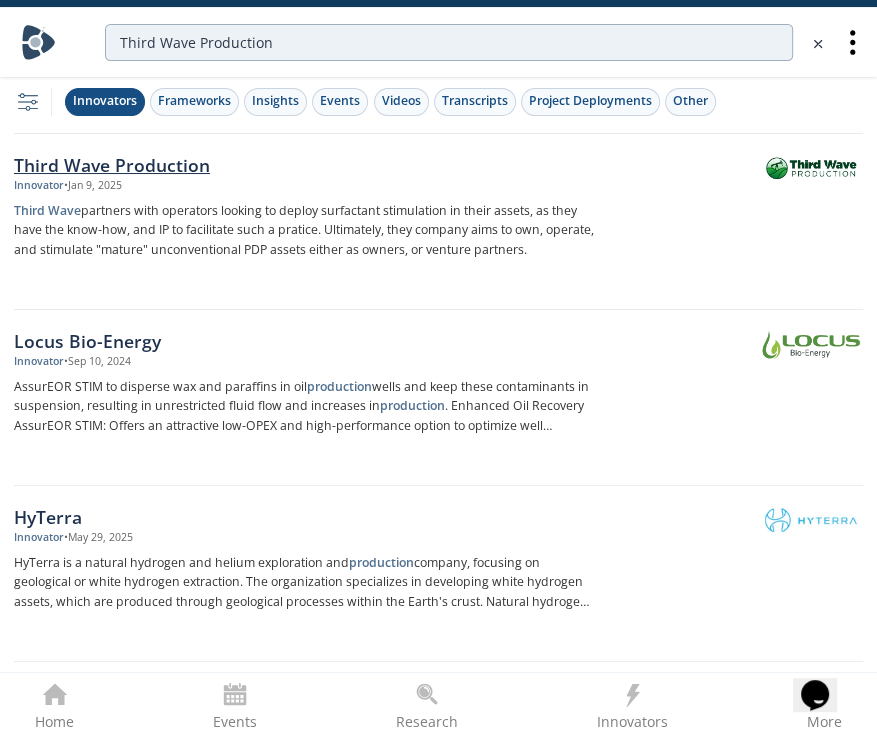 click on "Innovator
•  [MONTH] [DAY], [YEAR]" at bounding box center (305, 186) 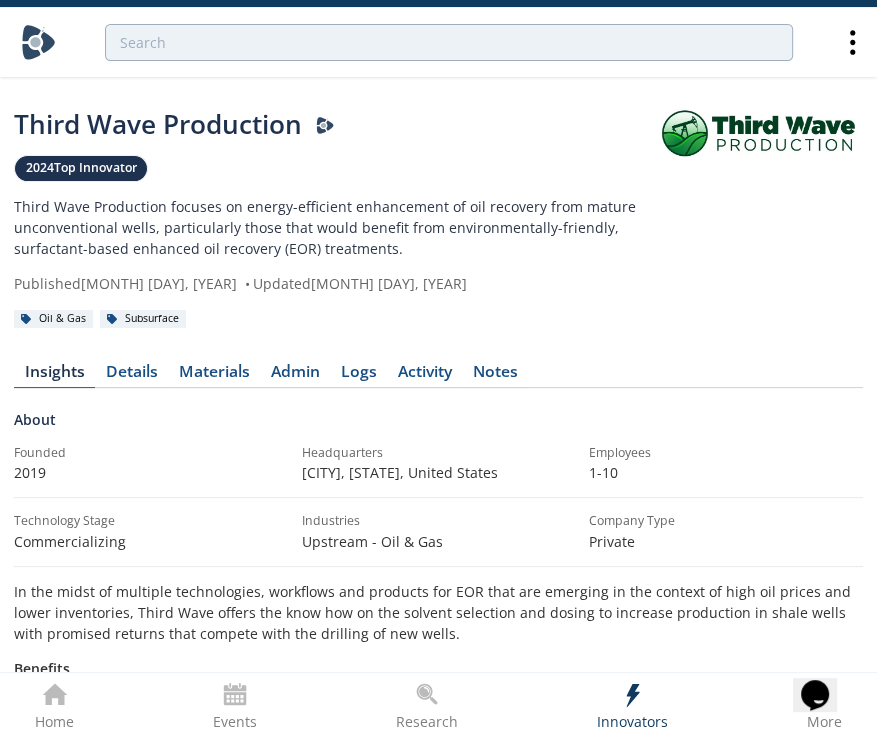 click at bounding box center (449, 43) 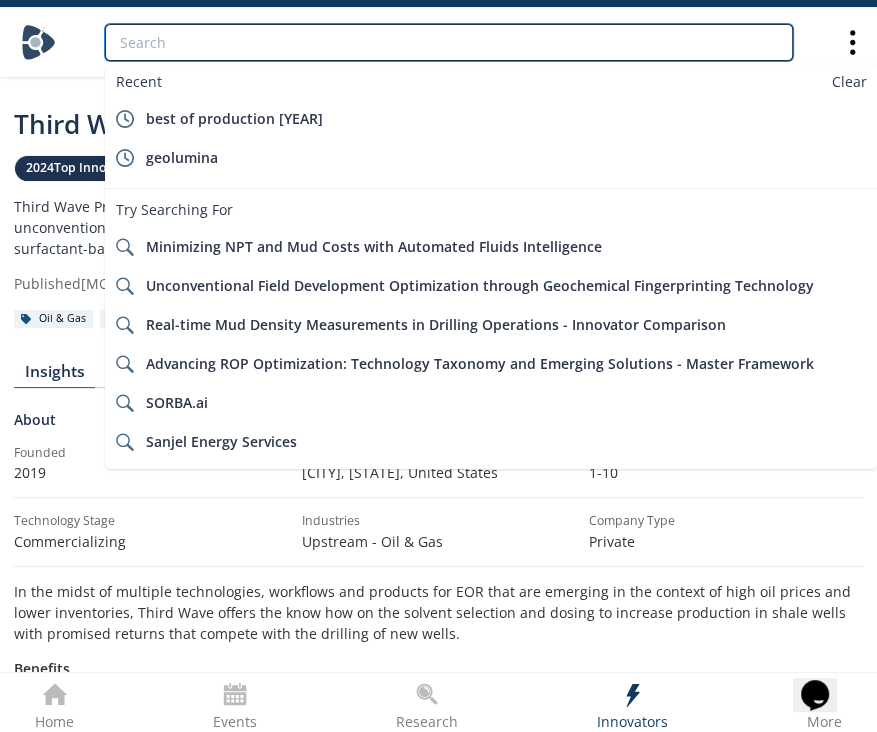click at bounding box center [449, 42] 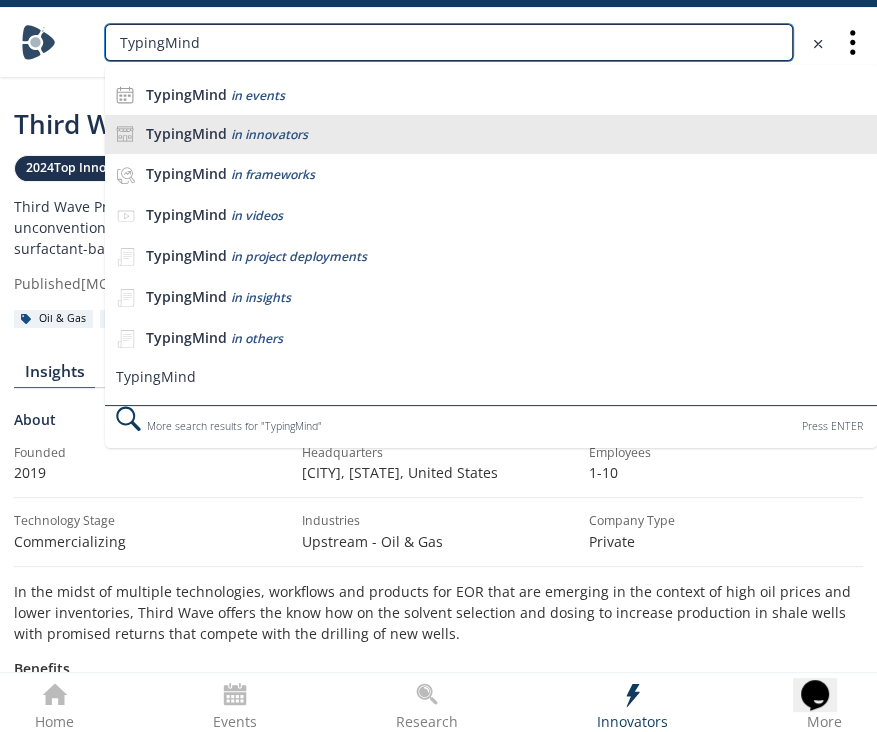 type on "TypingMind" 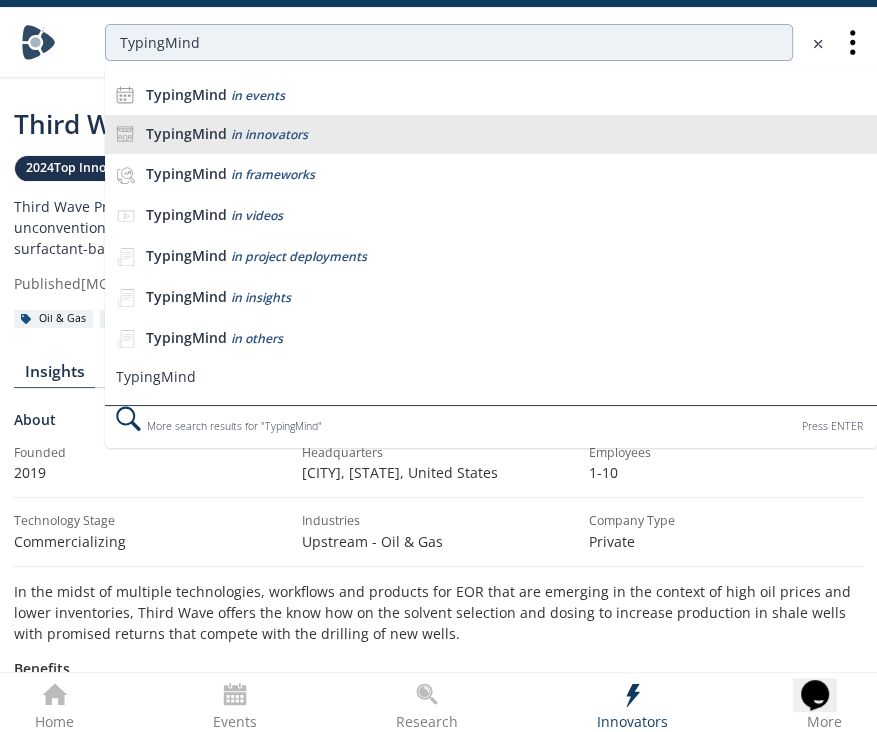 click on "TypingMind
in innovators" at bounding box center (506, 134) 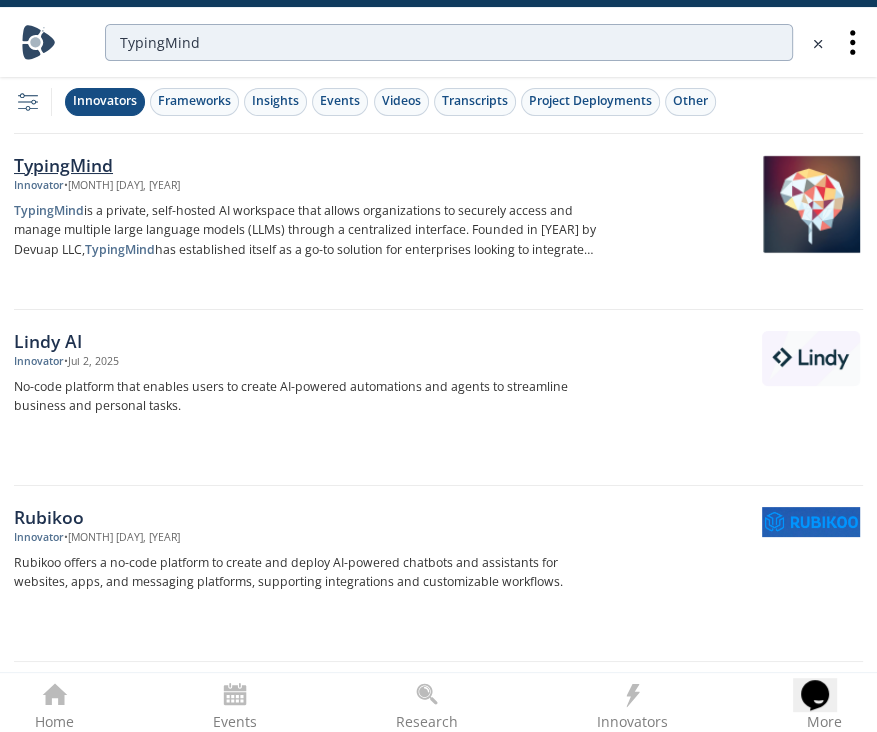 click on "TypingMind  is a private, self-hosted AI workspace that allows organizations to securely access and manage multiple large language models (LLMs) through a centralized interface. Founded in 2022 by Devuap LLC,  TypingMind  has established itself as a go-to solution for enterprises looking to integrate generative AI into their workflows" at bounding box center [305, 231] 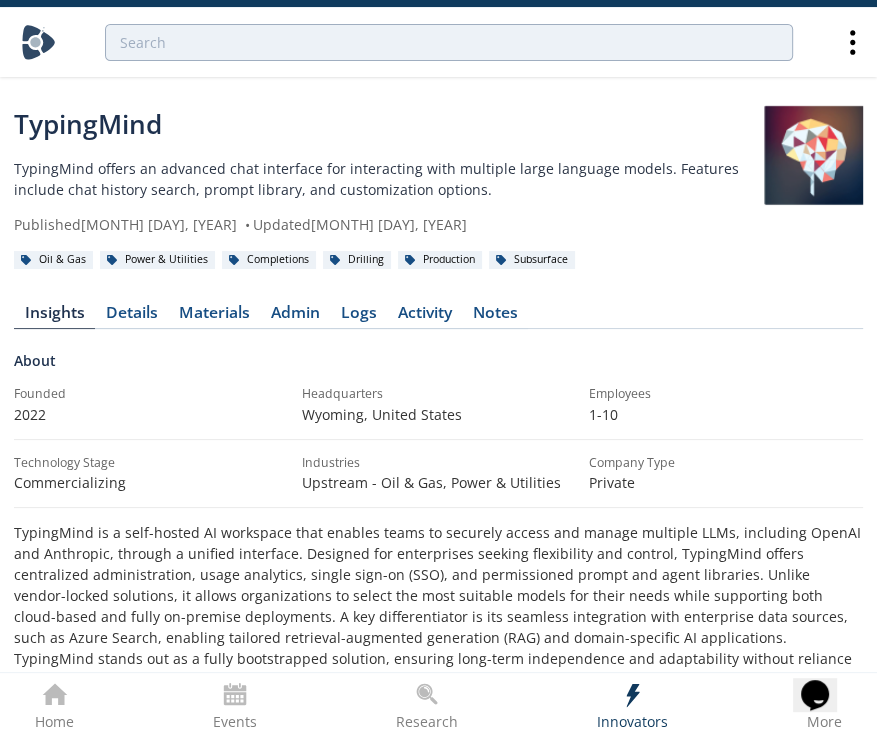 click at bounding box center [449, 43] 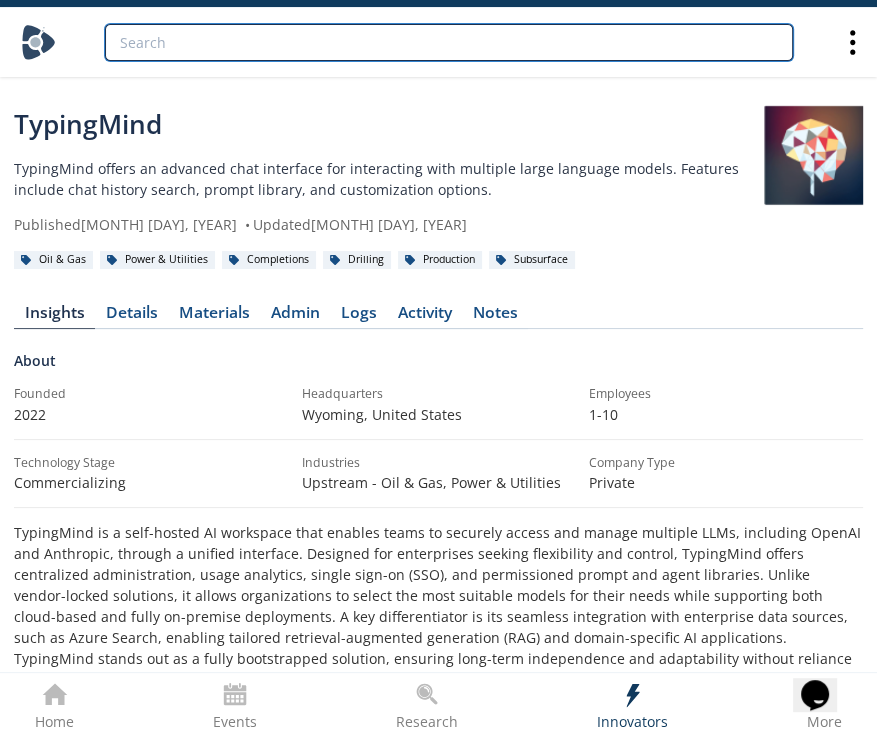 click at bounding box center (449, 42) 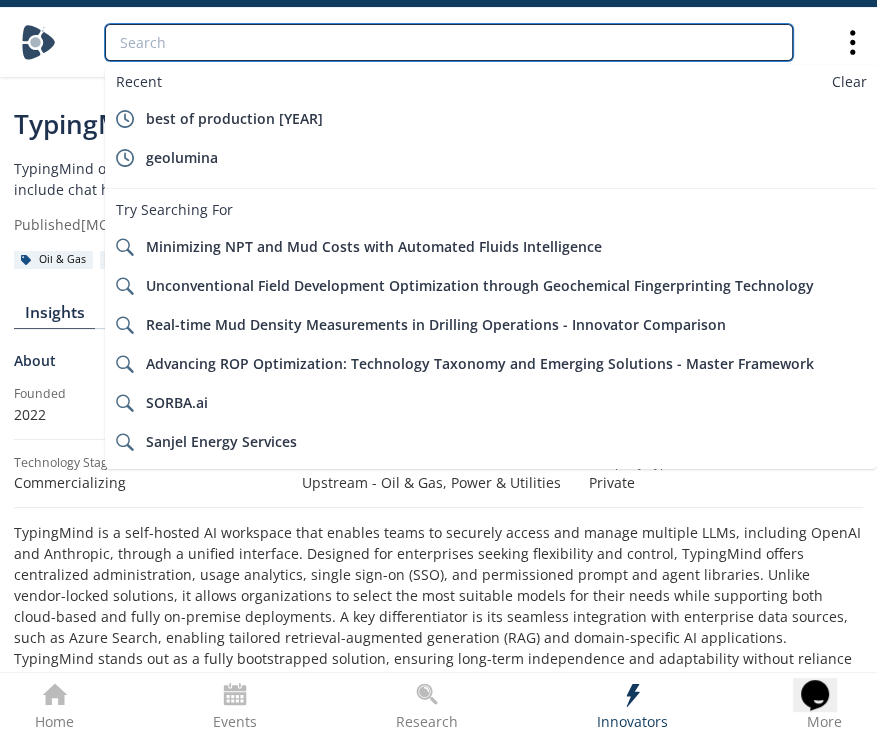 paste on "Velocity Insight" 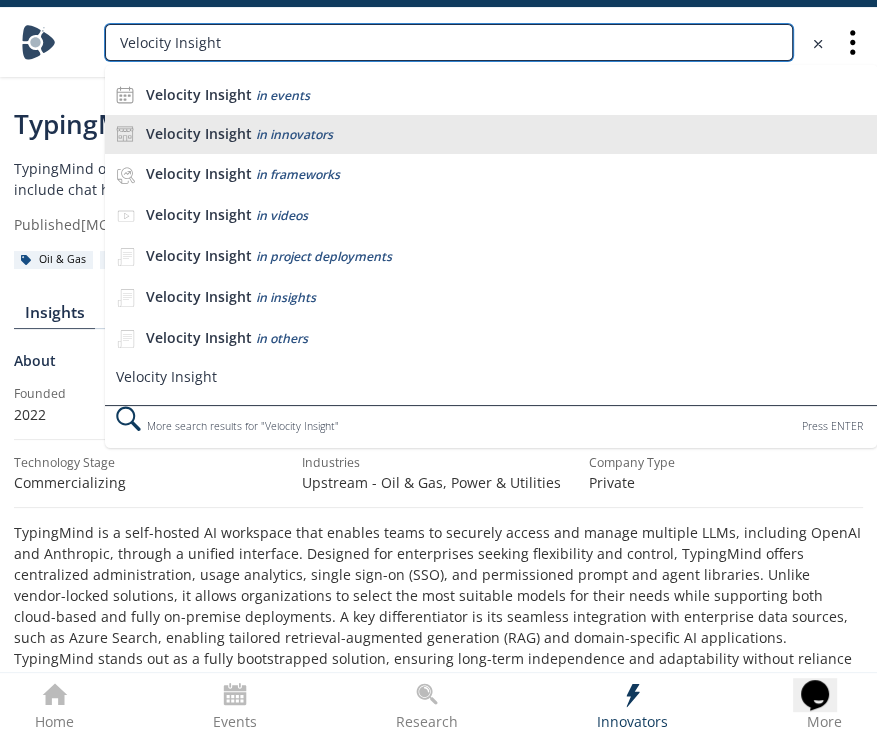 type on "Velocity Insight" 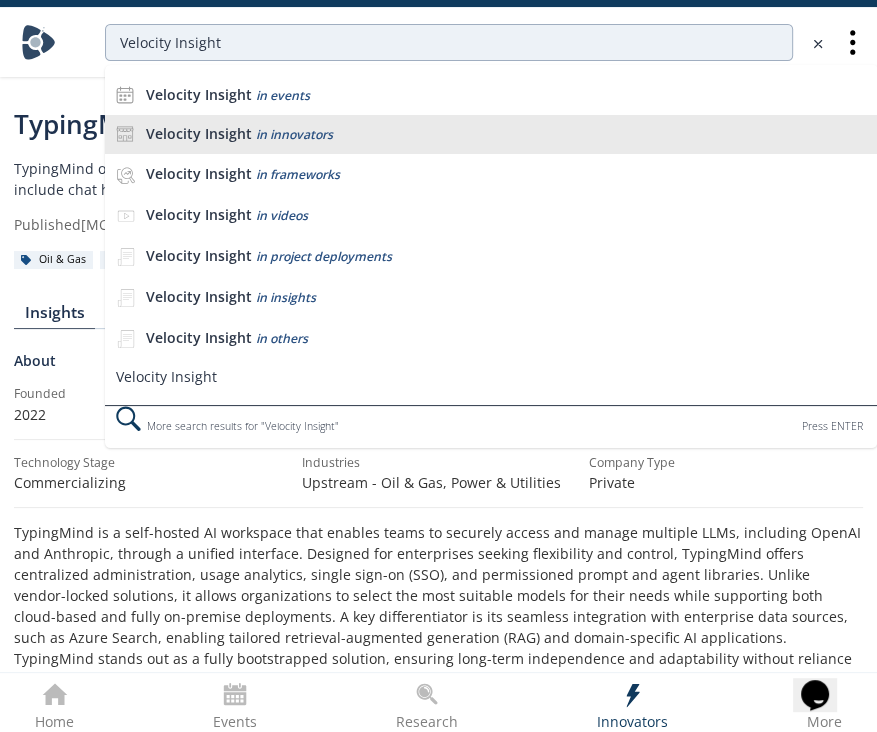click on "Velocity Insight
in innovators" at bounding box center [506, 134] 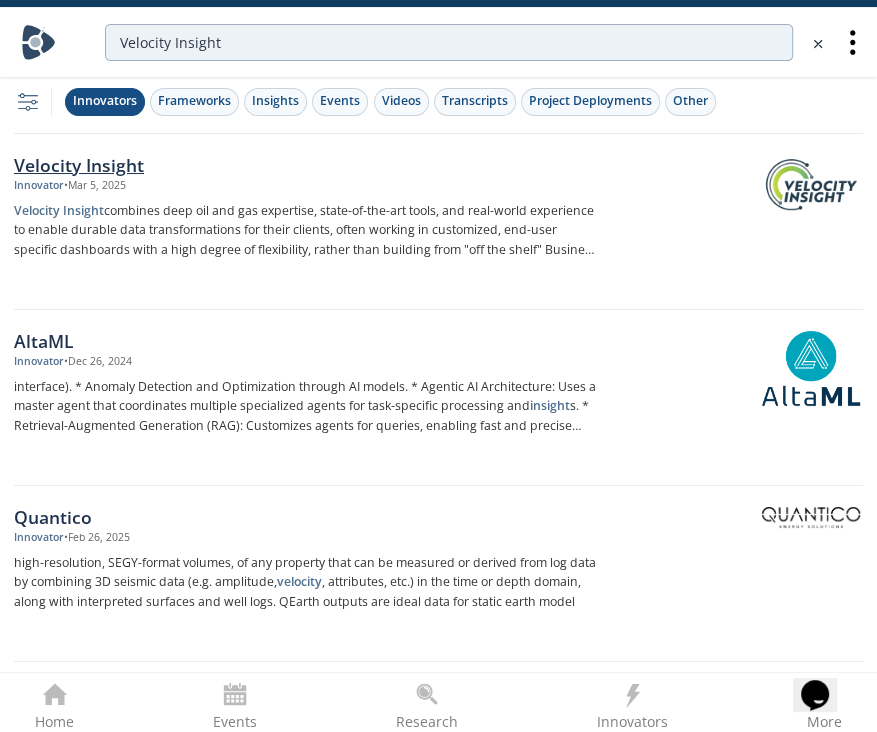 click on "Velocity   Insight  combines deep oil and gas expertise, state-of-the-art tools, and real-world experience to enable durable data transformations for their clients, often working in customized, end-user specific dashboards with a high degree of flexibility, rather than building from "off the shelf" Business Intelligence suites.
They" at bounding box center [305, 231] 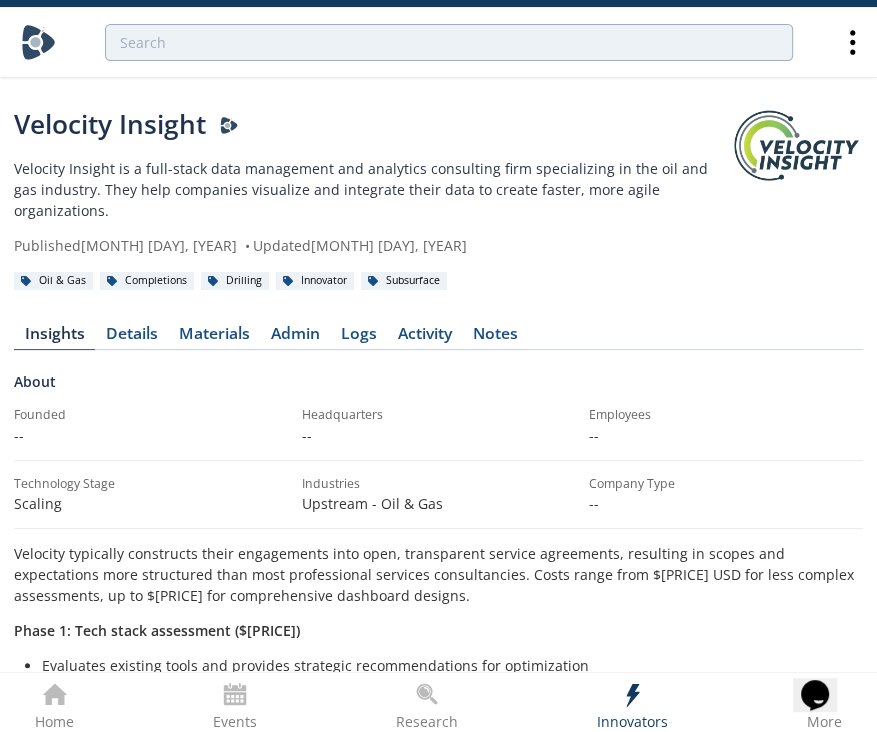 click at bounding box center (449, 43) 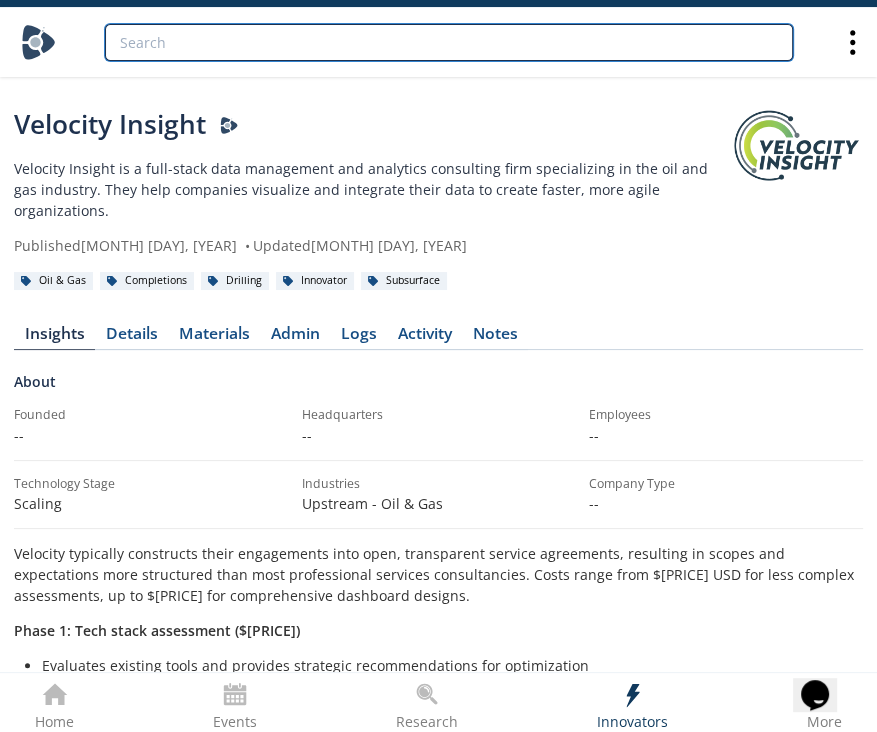 click at bounding box center (449, 42) 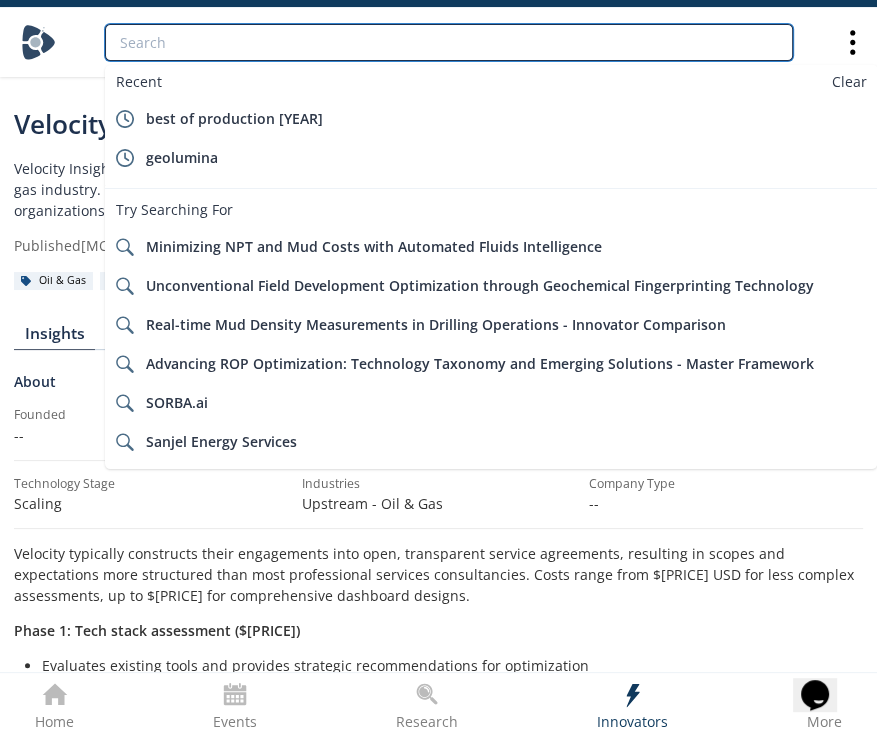 paste on "Kelvin Inc" 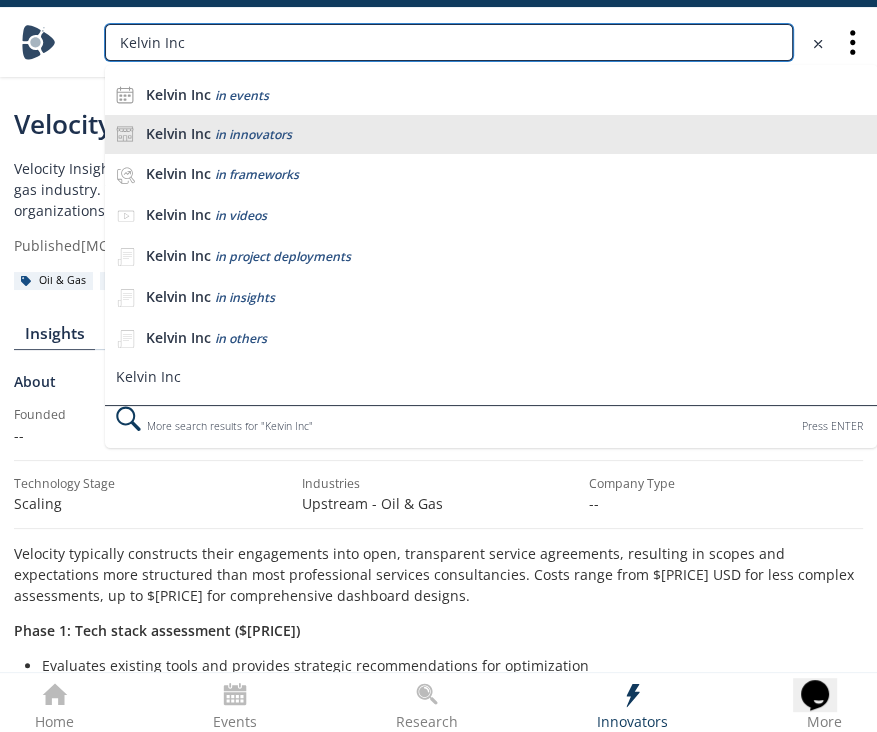 type on "Kelvin Inc" 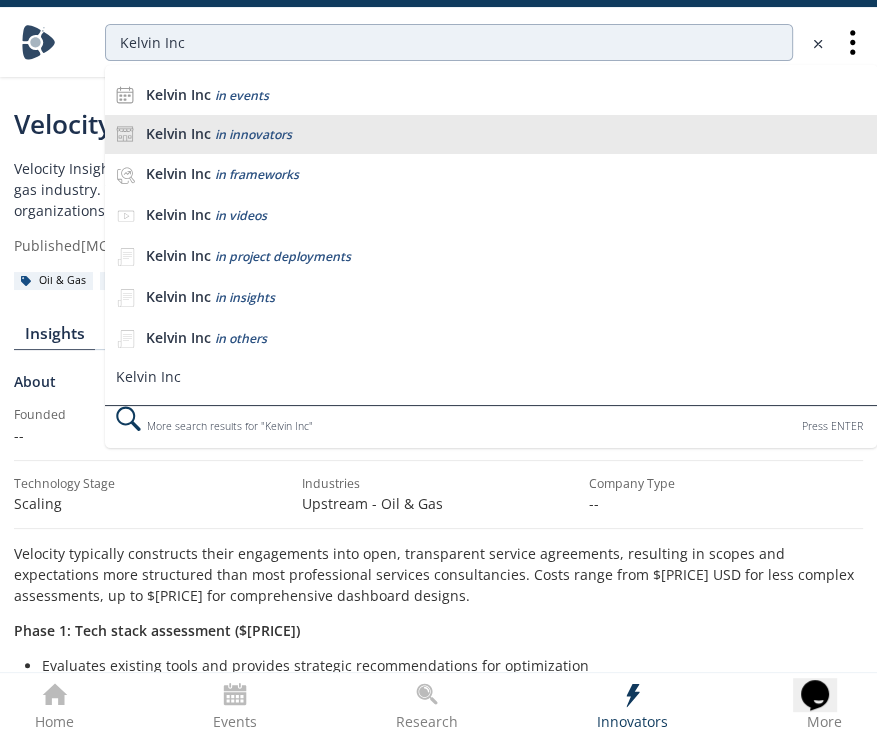 click on "in innovators" at bounding box center (253, 134) 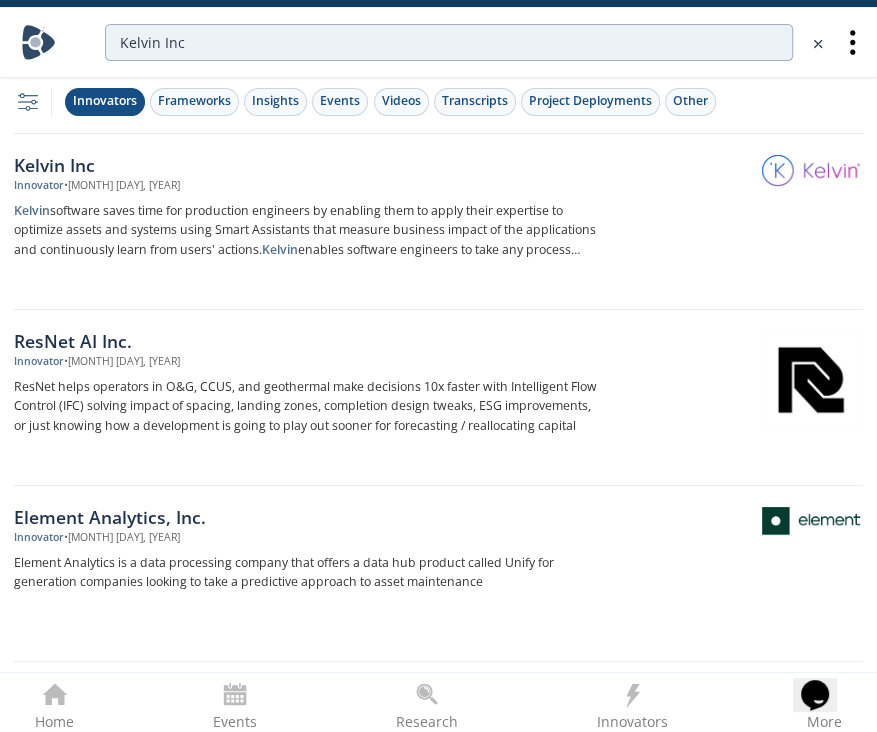 click on "Innovator
•  [MONTH] [DAY], [YEAR]" at bounding box center [305, 186] 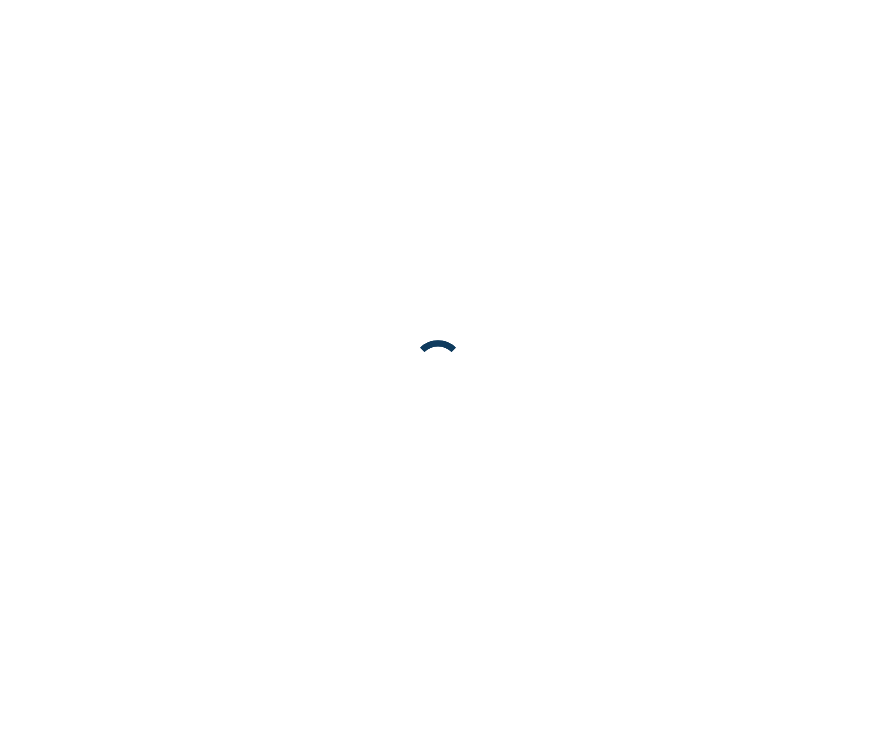 scroll, scrollTop: 0, scrollLeft: 0, axis: both 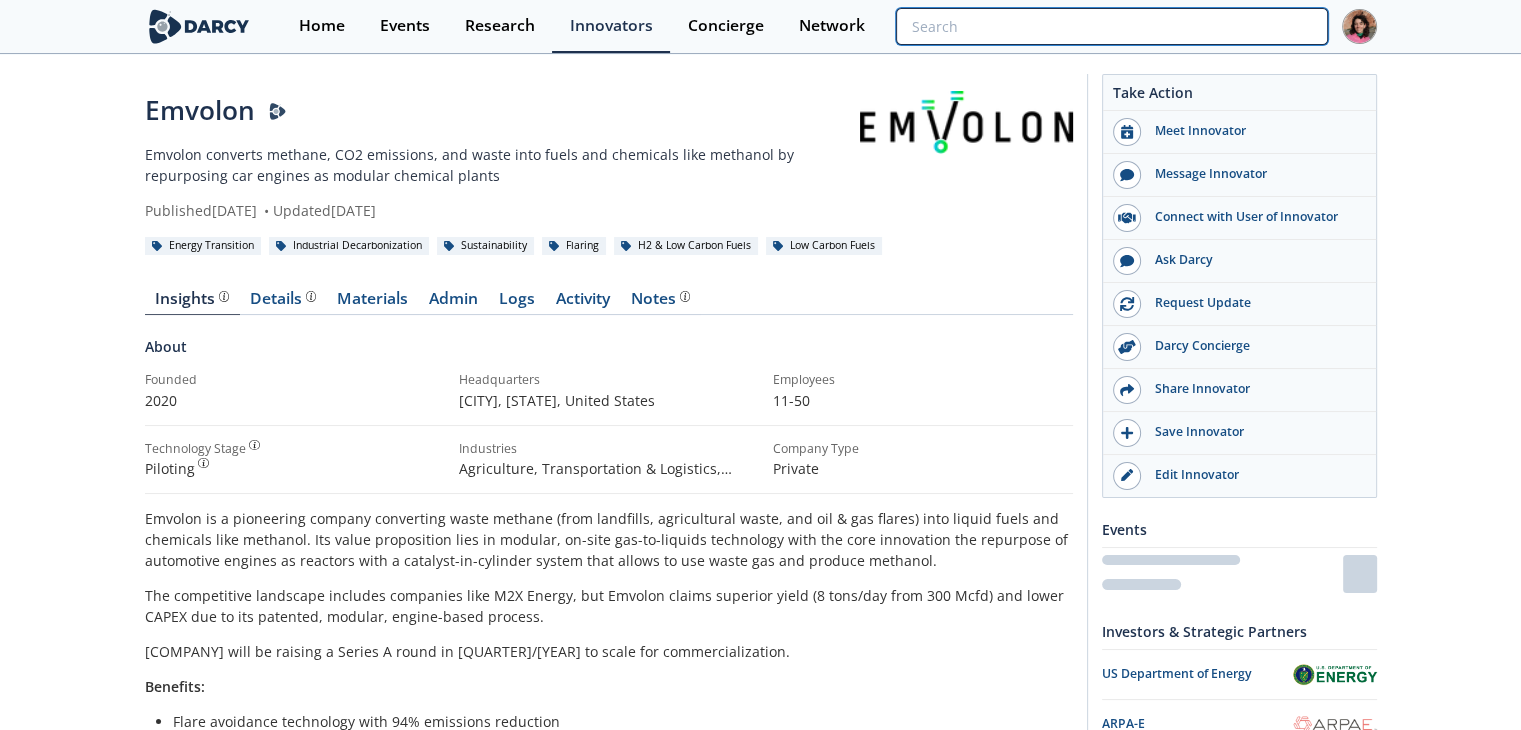 click at bounding box center (1111, 26) 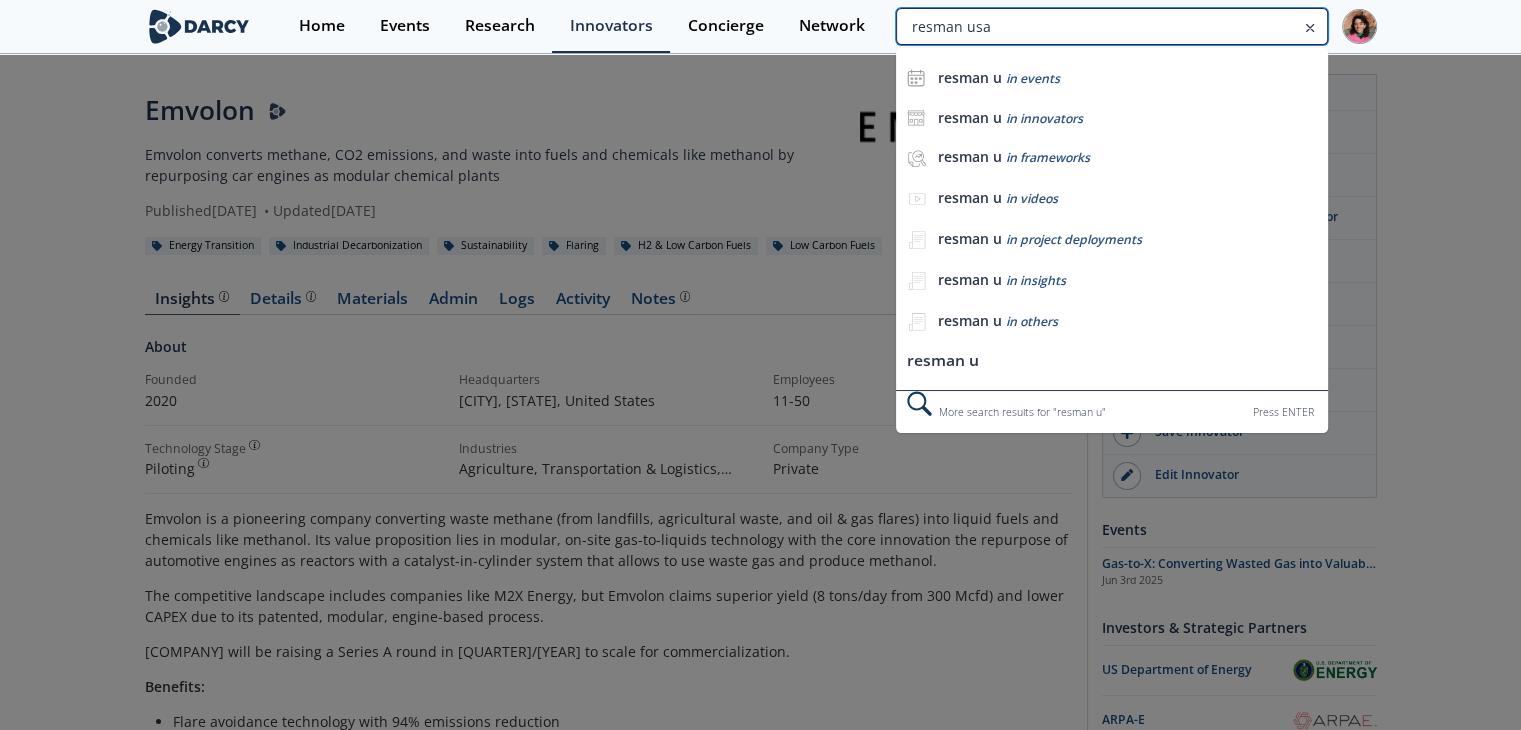 type on "resman usa" 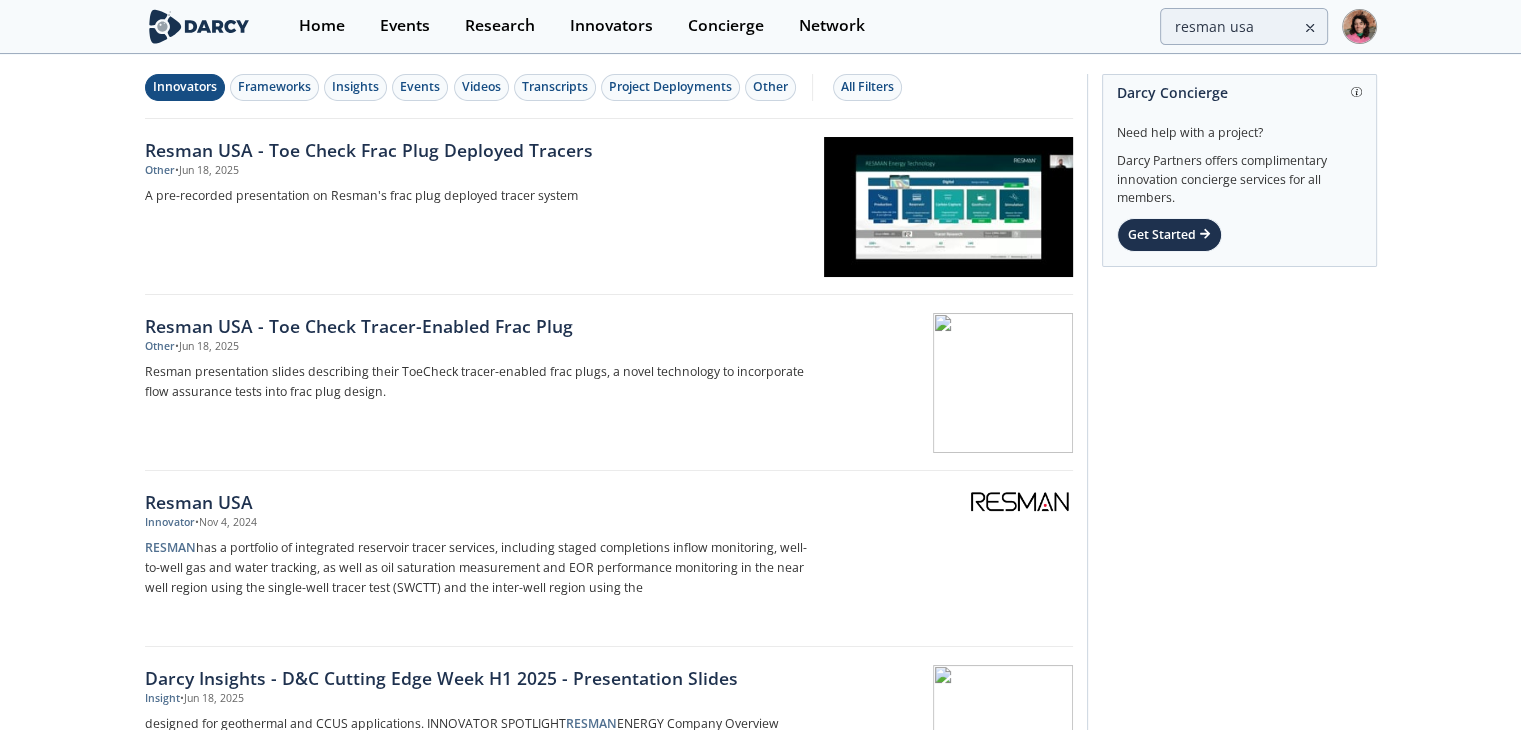 click on "Innovators" at bounding box center [185, 87] 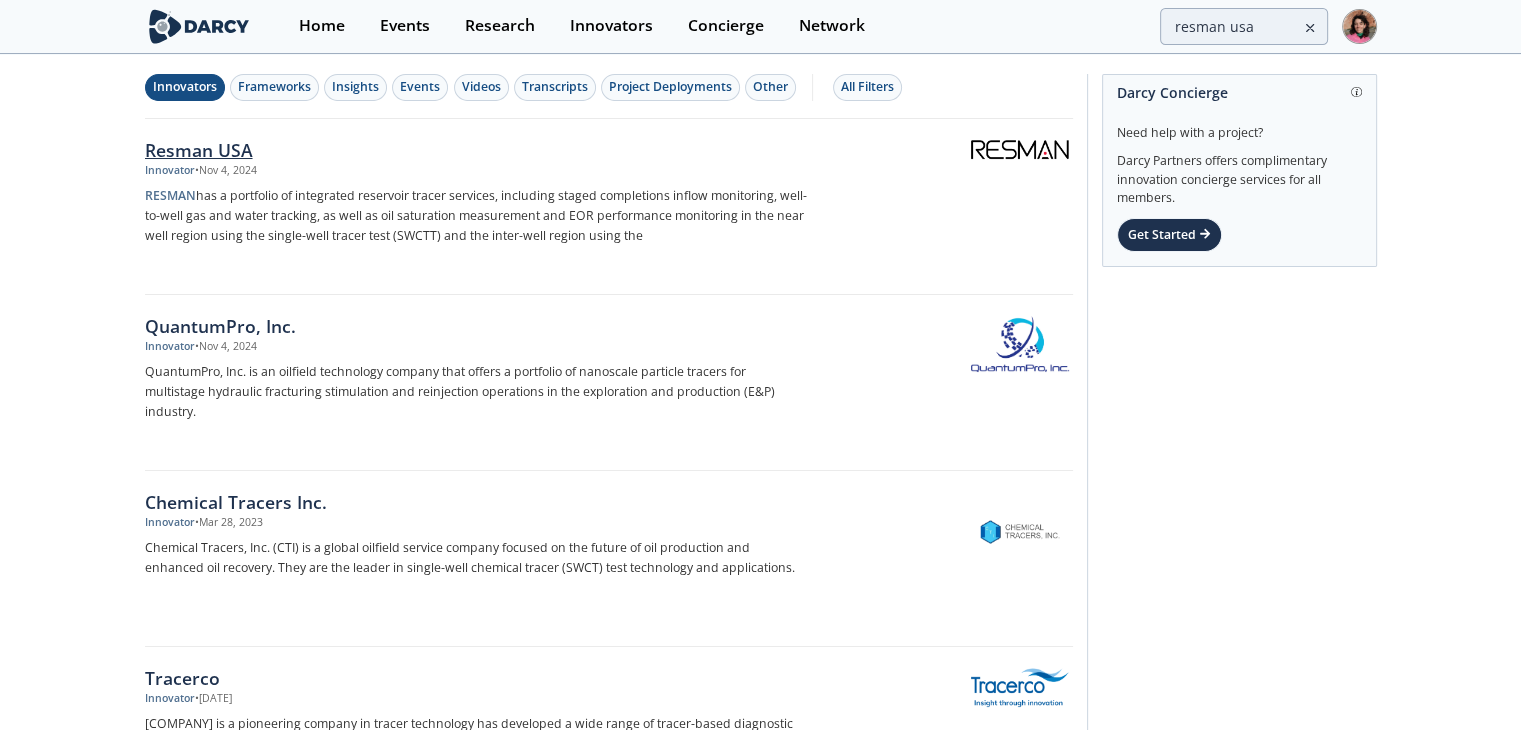 click on "RESMAN  has a portfolio of integrated reservoir tracer services, including staged completions inflow monitoring,  well-to-well gas and water tracking, as well as oil saturation measurement and EOR performance monitoring in the near well region using the single-well tracer test (SWCTT) and the inter-well region using the" at bounding box center (476, 216) 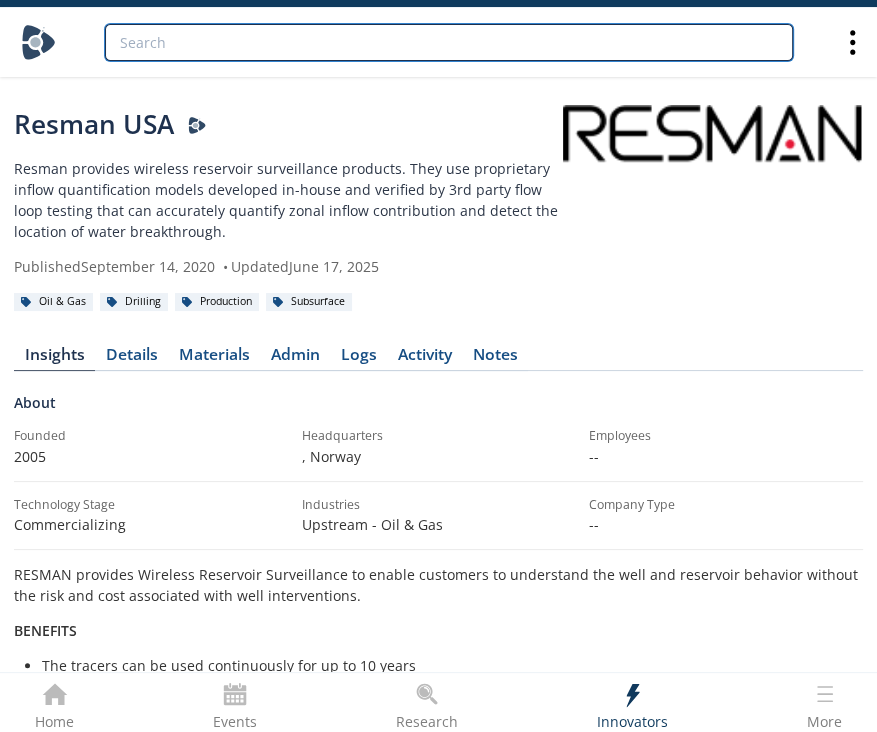 click at bounding box center (449, 42) 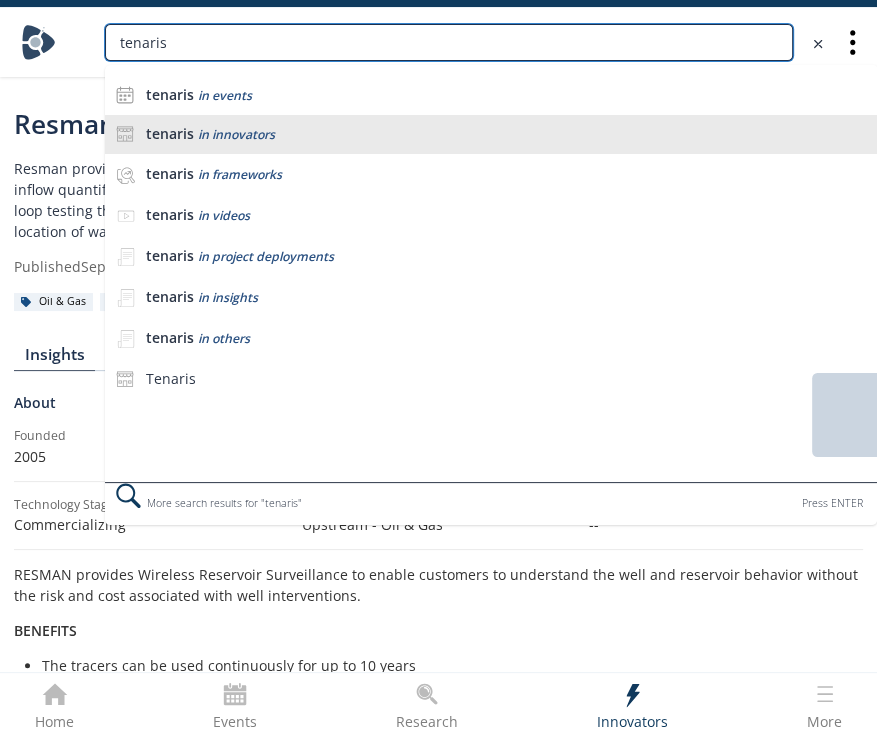 type on "tenaris" 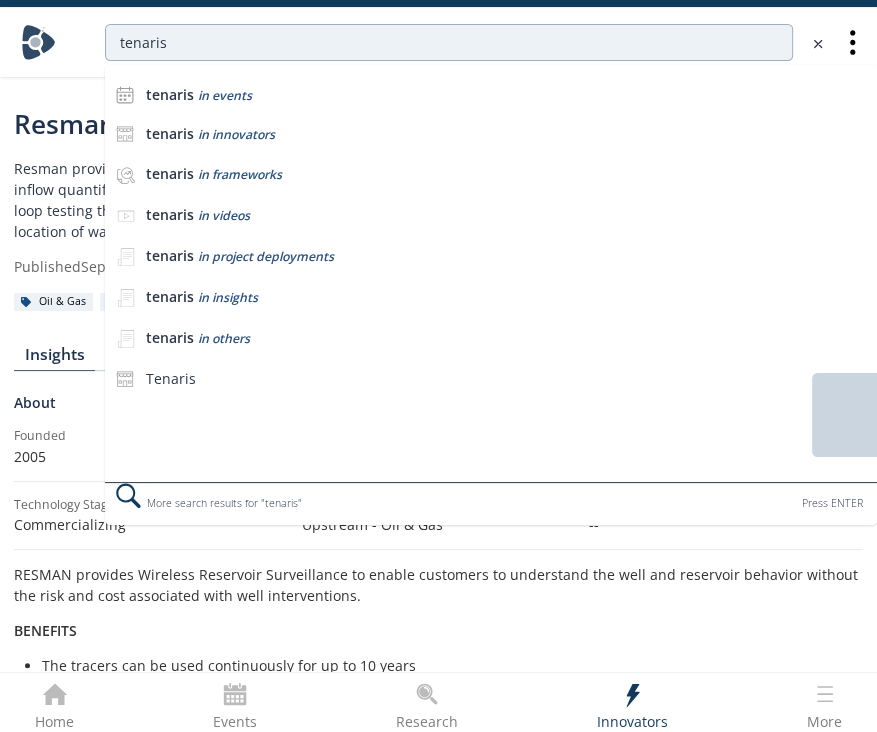 click on "tenaris
in innovators" at bounding box center (506, 134) 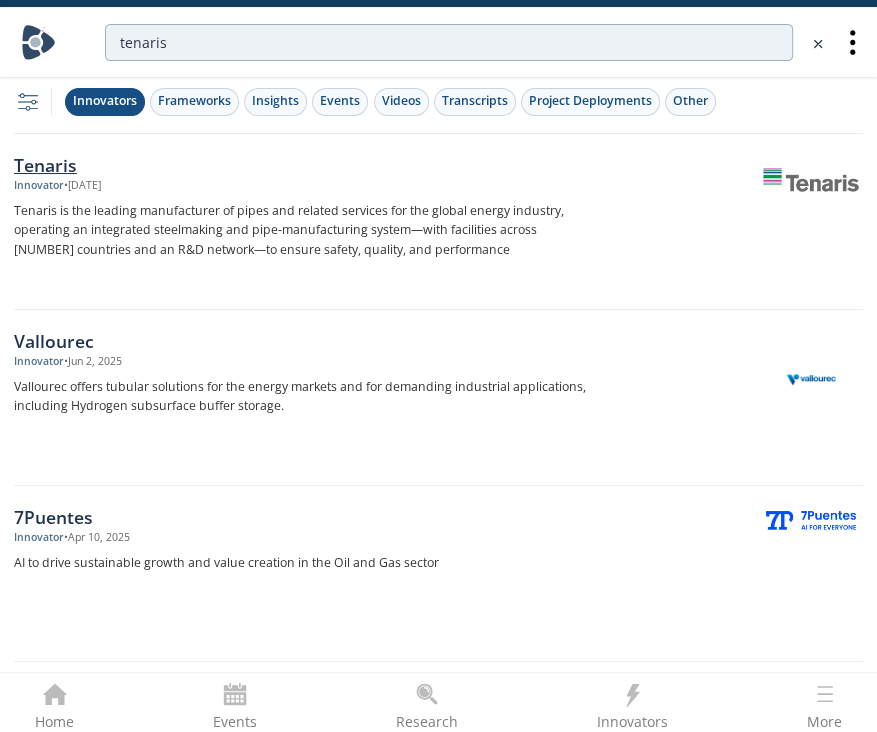 click on "Innovator
•  Jun 22, 2025" at bounding box center (305, 186) 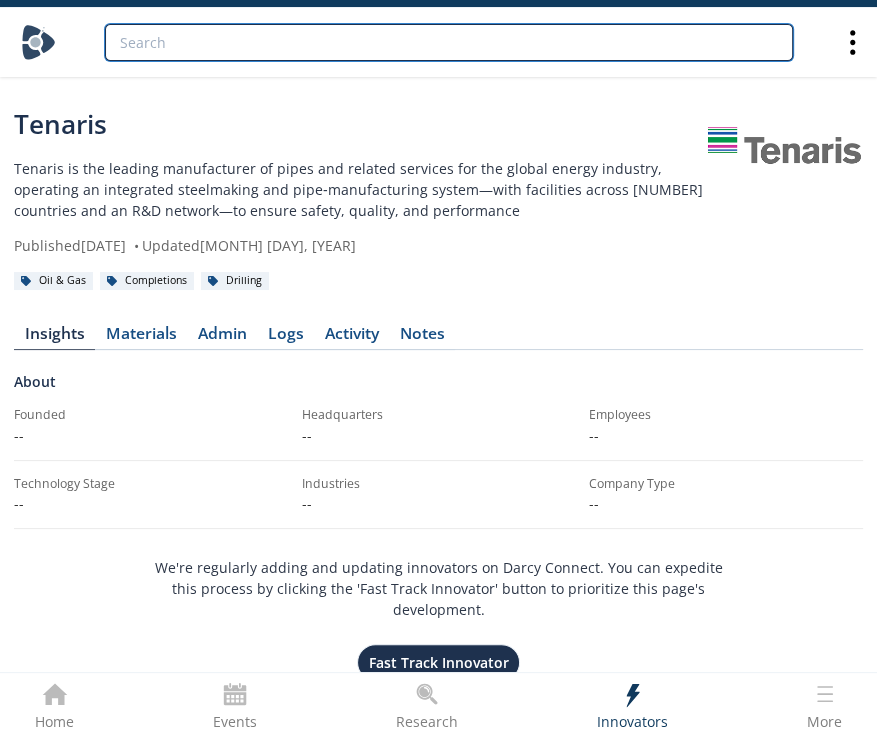click at bounding box center [449, 42] 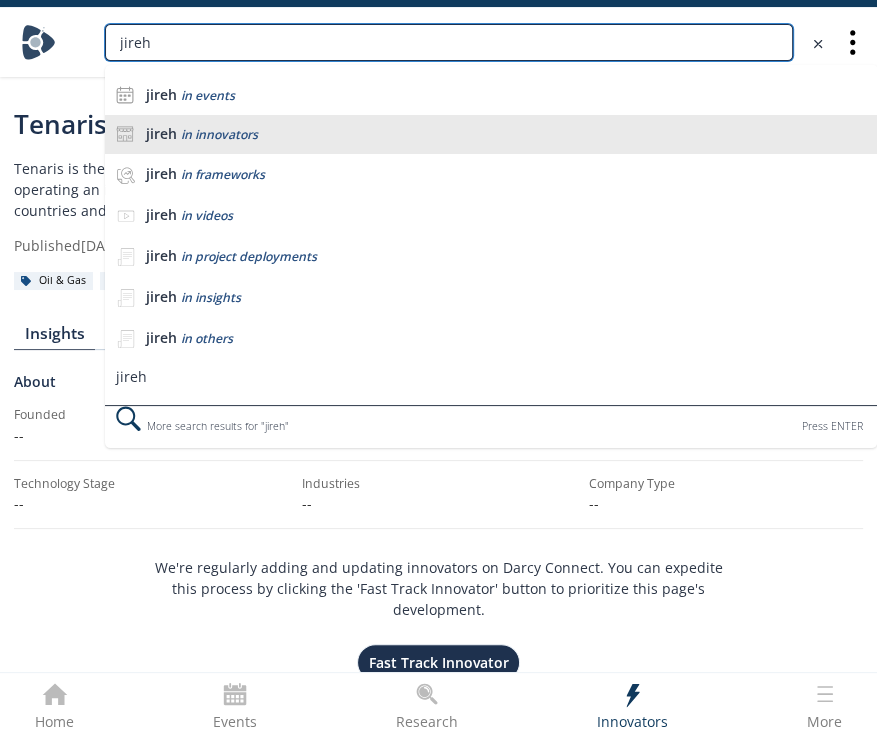 type on "jireh" 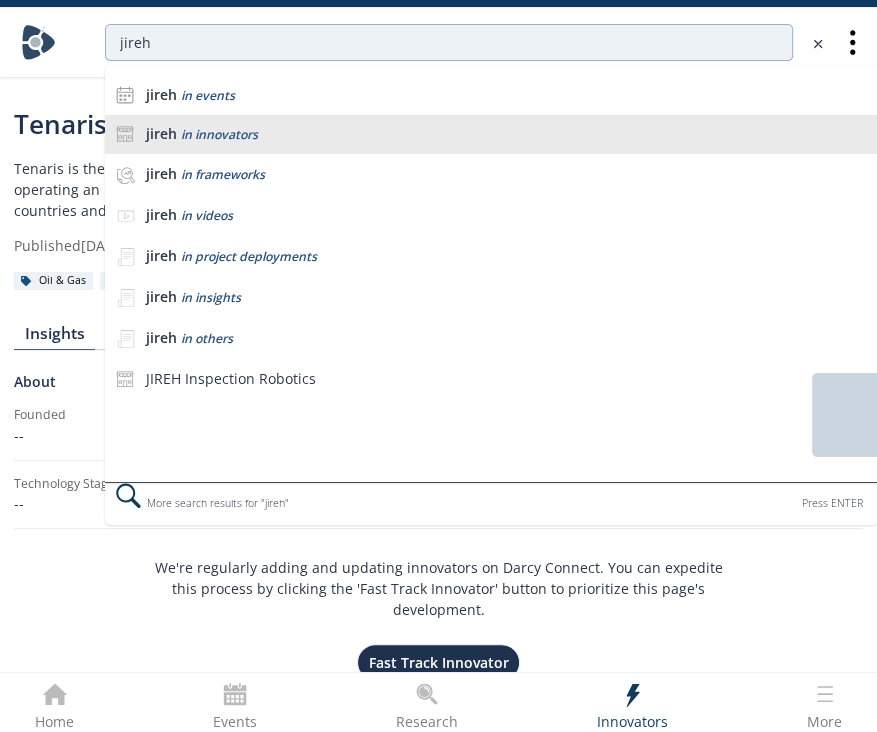 click on "in innovators" at bounding box center [219, 134] 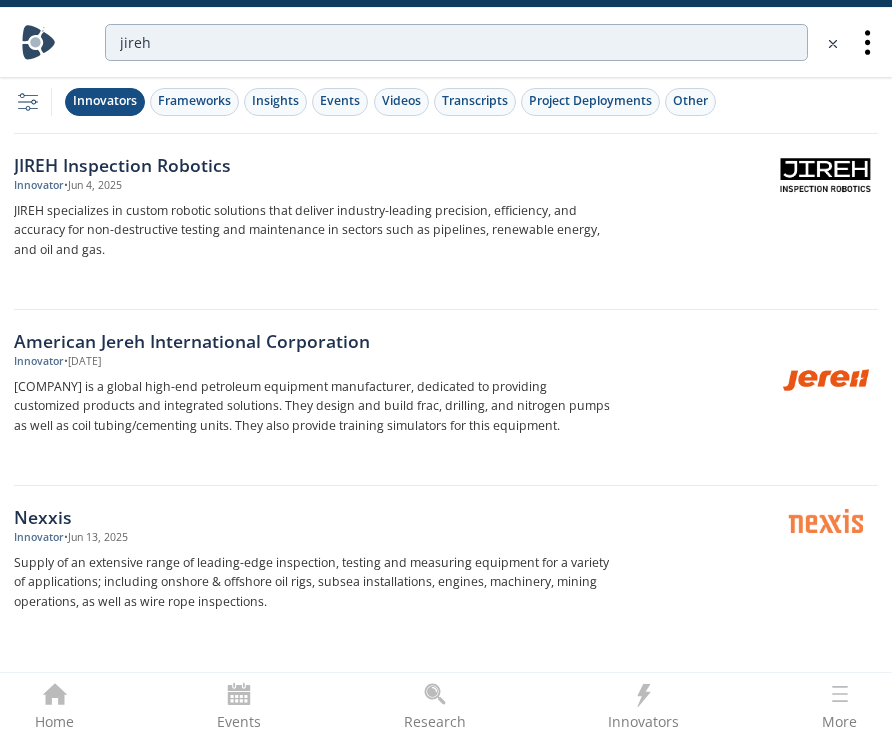 click on "Innovator
•  Jun 4, 2025" at bounding box center [313, 186] 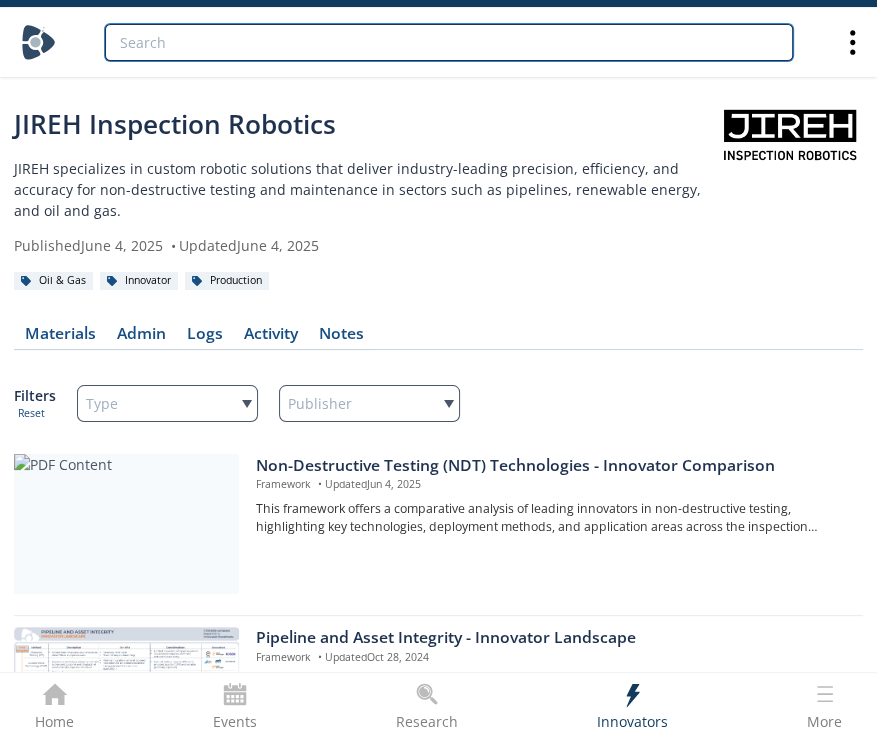 click at bounding box center (449, 42) 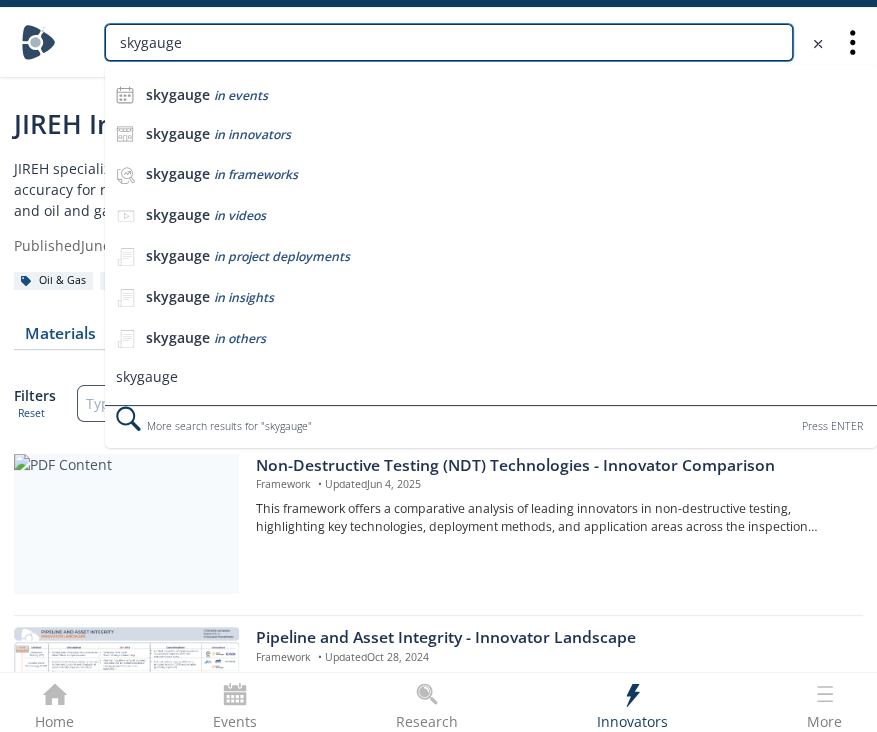 type on "skygauge" 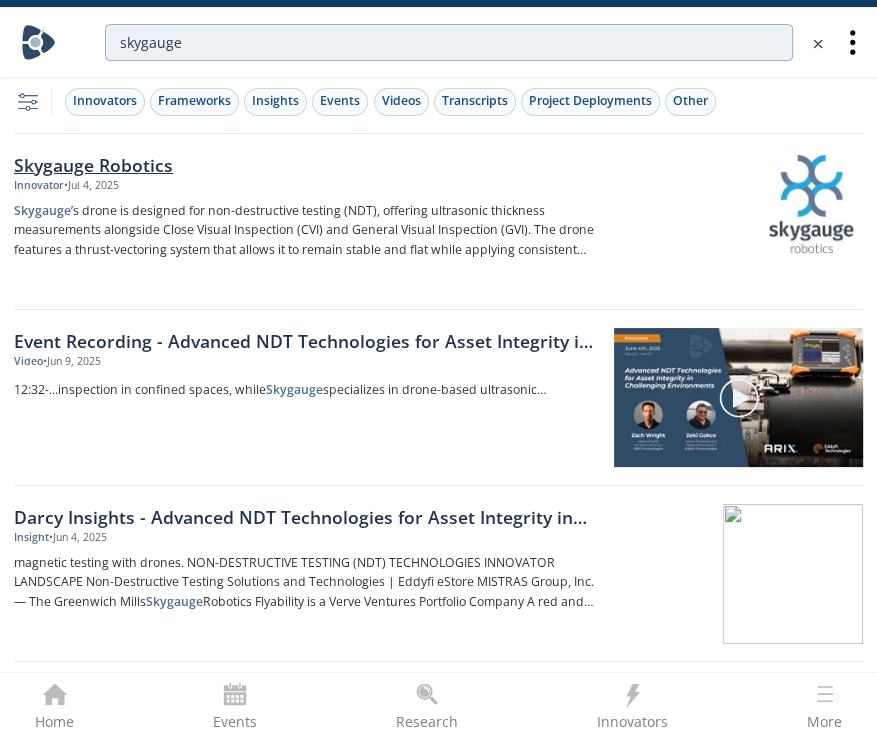 click on "Skygauge ’s drone is designed for non-destructive testing (NDT), offering ultrasonic thickness measurements alongside Close Visual Inspection (CVI) and General Visual Inspection (GVI). The drone features a thrust-vectoring system that allows it to remain stable and flat while applying consistent force during inspection — a critical factor for accurate" at bounding box center [305, 231] 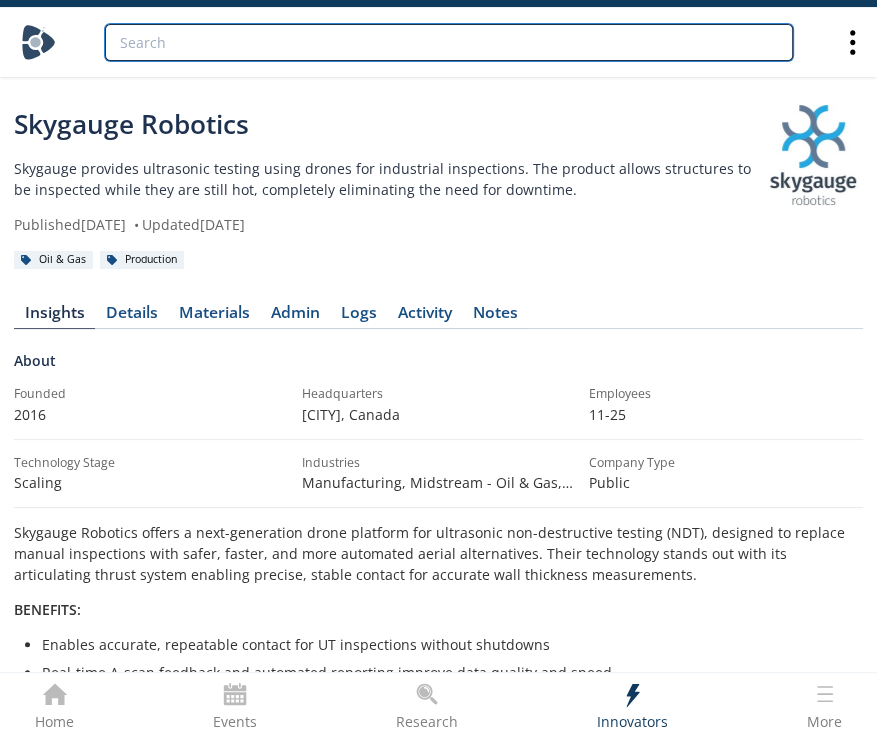 click at bounding box center [449, 42] 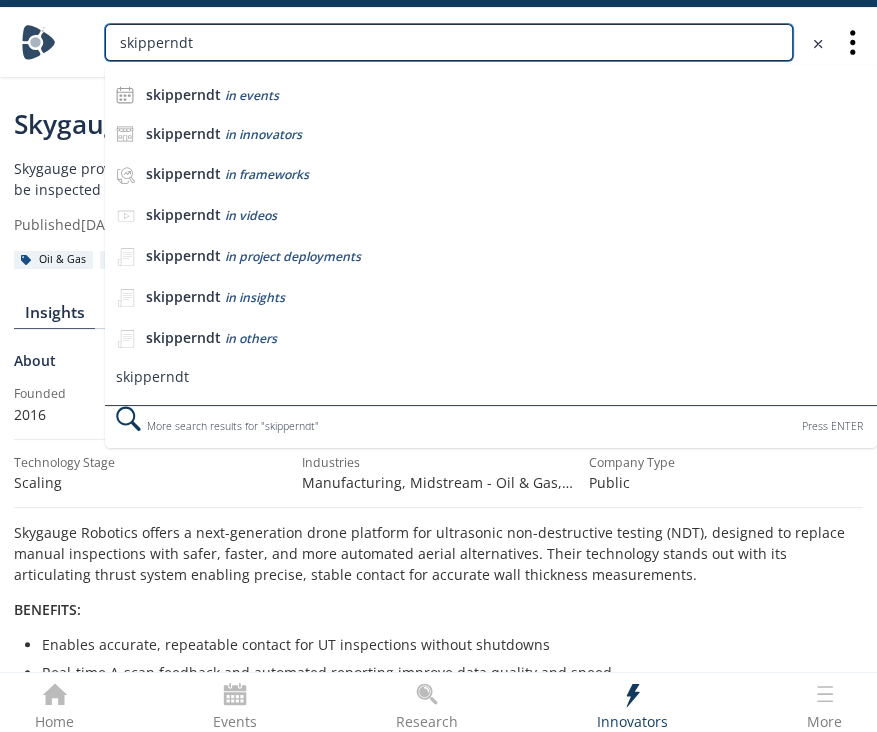 type on "skipperndt" 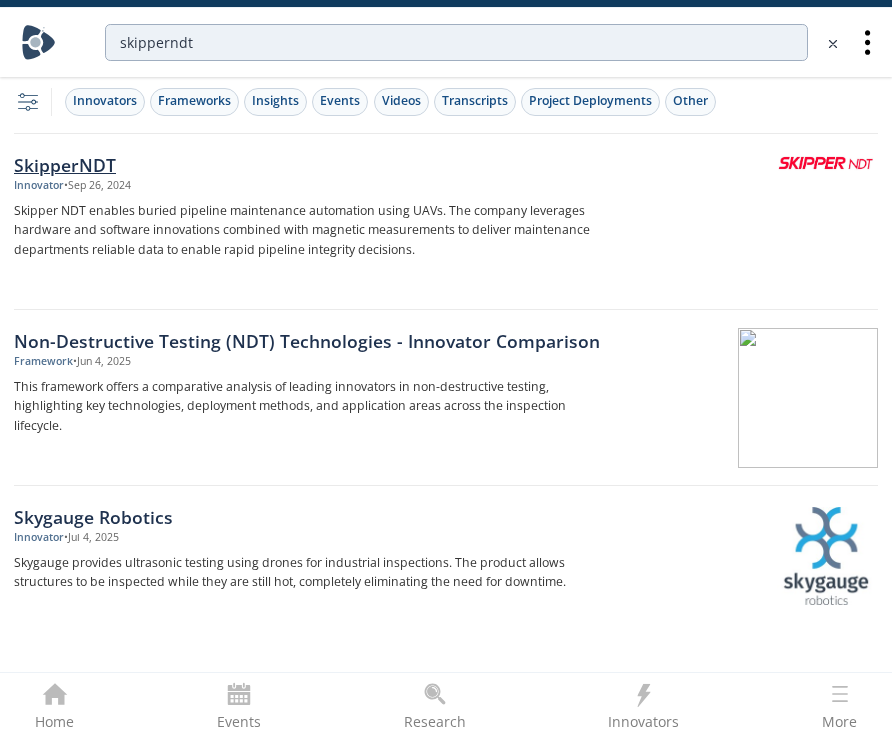 click on "Skipper NDT enables buried pipeline maintenance automation using UAVs. The company leverages hardware and software innovations combined with magnetic measurements to deliver maintenance departments reliable data to enable rapid pipeline integrity decisions." at bounding box center [313, 231] 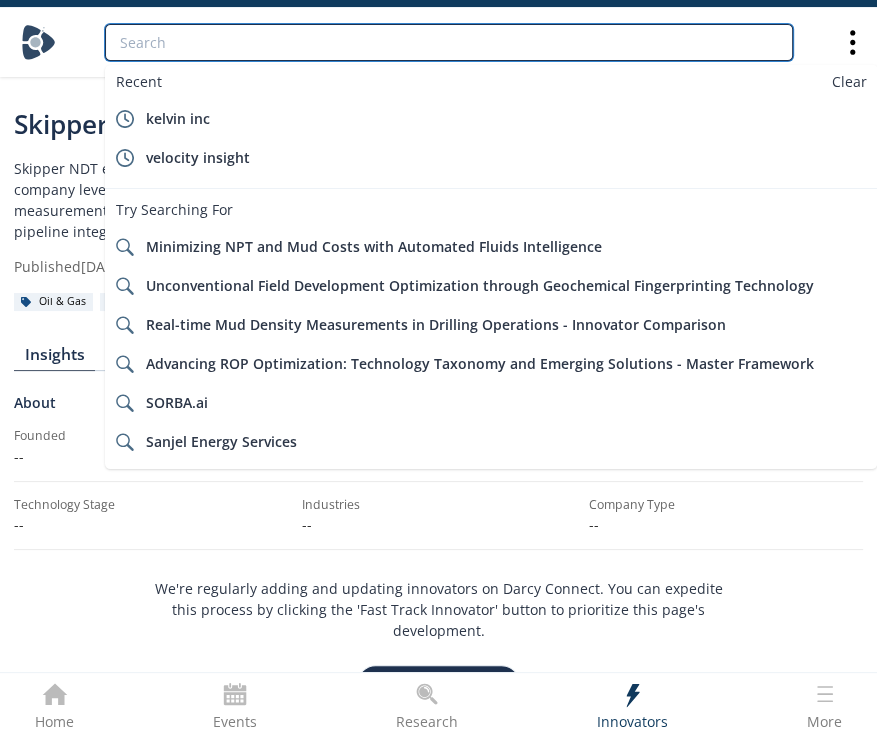 click at bounding box center [449, 42] 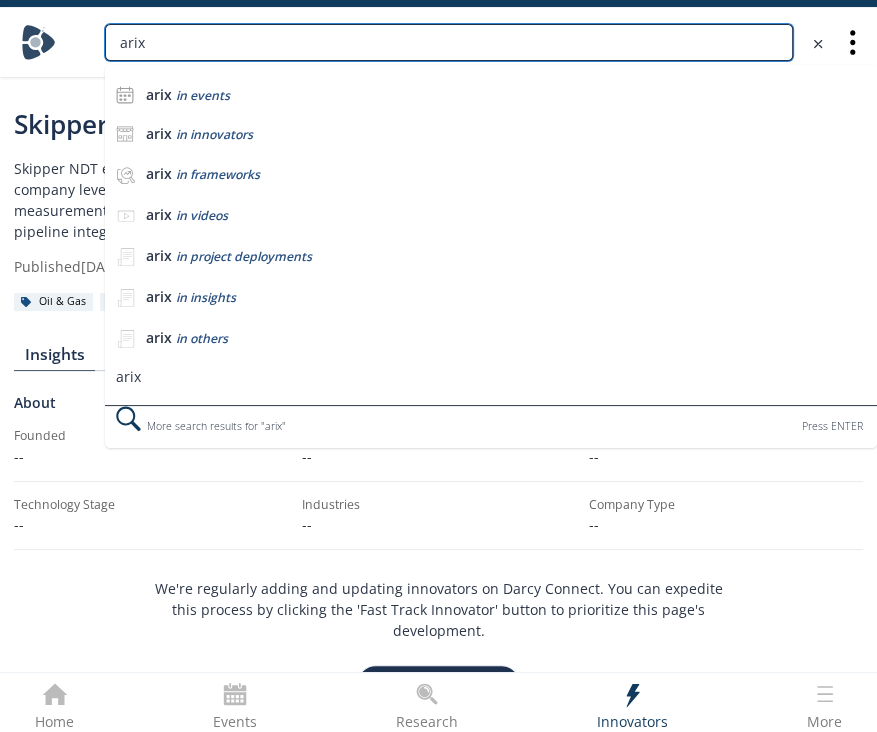 type on "arix" 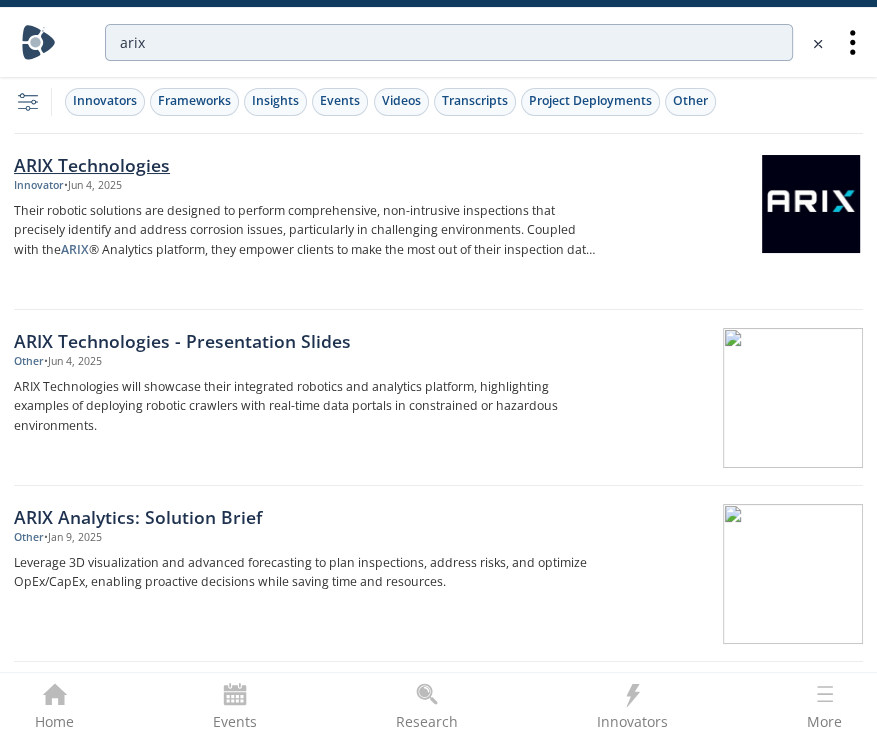 click on "Their robotic solutions are designed to perform comprehensive, non-intrusive inspections that precisely identify and address corrosion issues, particularly in challenging environments. Coupled with the  ARIX ® Analytics platform, they empower clients to make the most out of their inspection data—whether collected by  ARIX  or from historical sources. This" at bounding box center (305, 231) 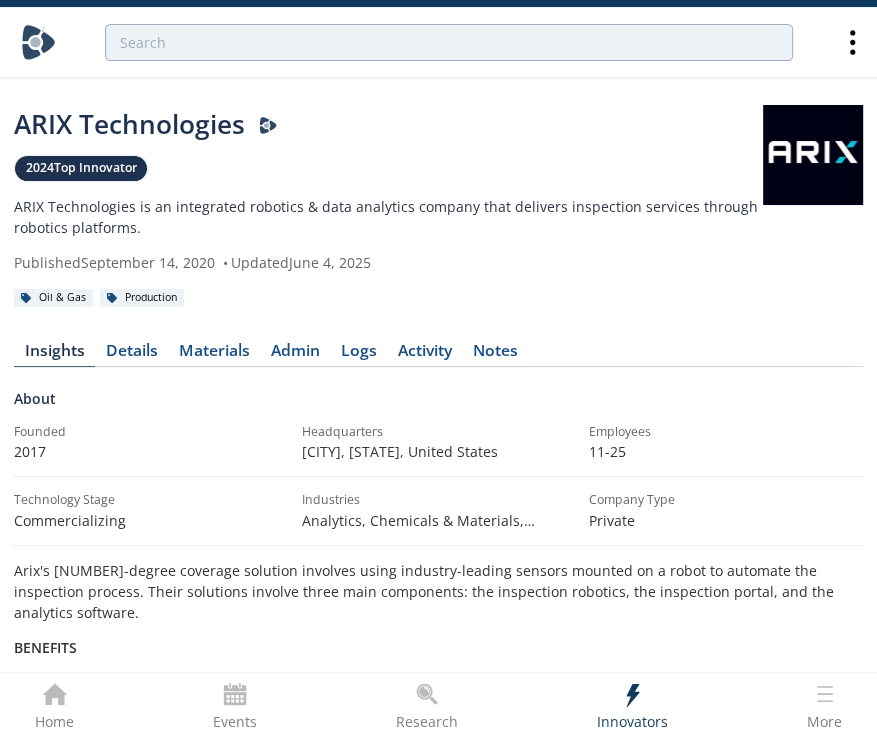 click at bounding box center [449, 43] 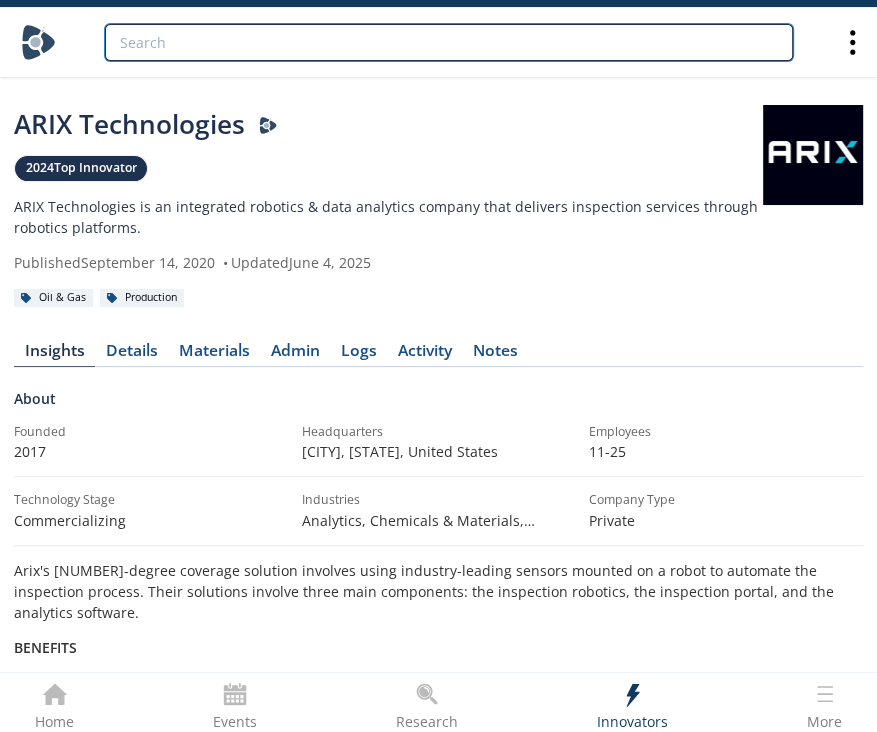click at bounding box center [449, 42] 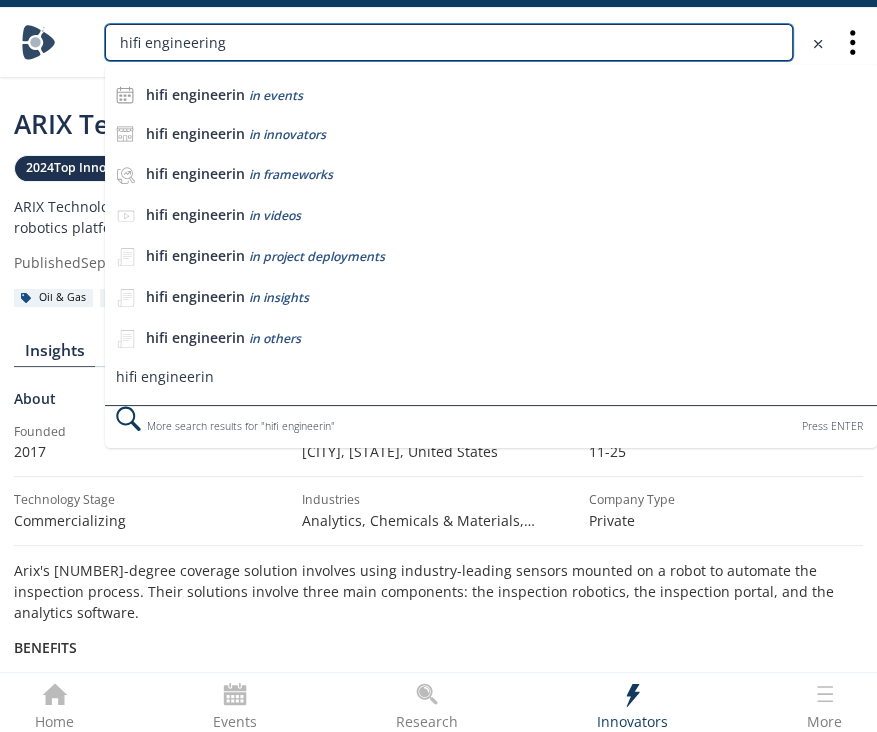 type on "hifi engineering" 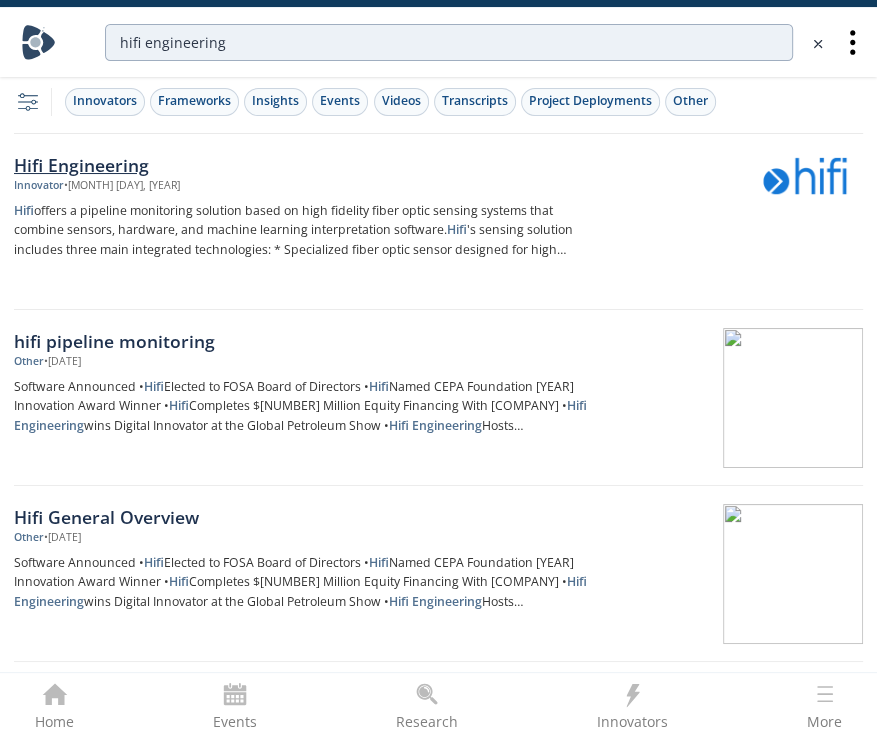 click on "Hifi  offers a pipeline monitoring solution based on high fidelity fiber optic sensing systems that combine sensors, hardware, and machine learning interpretation software.
Hifi 's sensing solution includes three main integrated technologies:
*  Specialized fiber optic sensor designed for high fiedlity sending of acoustics, temperature, vibration, and strain
*  System hardware that" at bounding box center (305, 231) 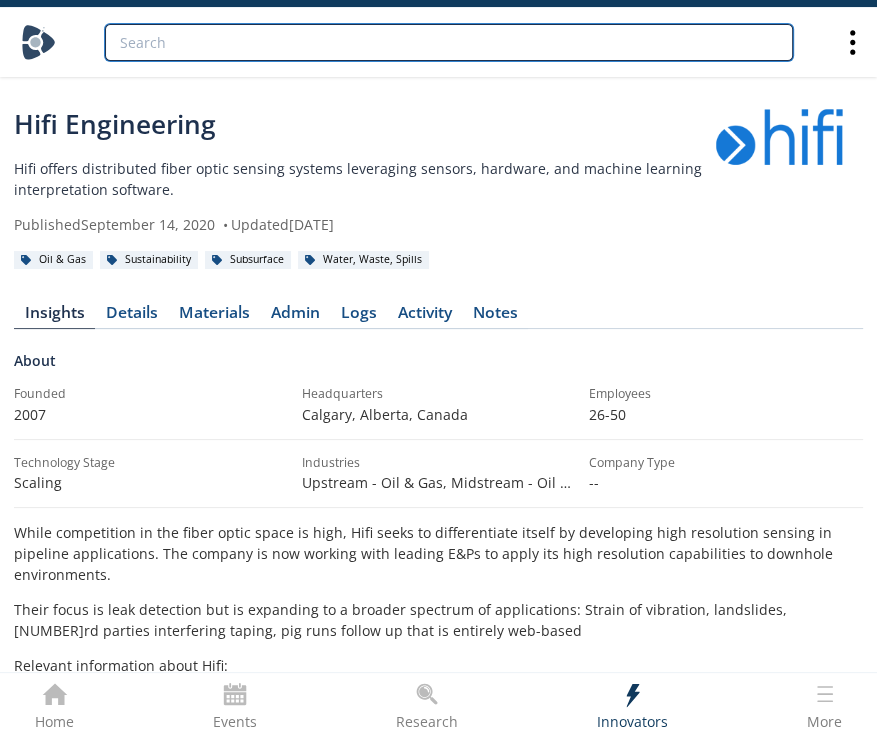 click at bounding box center (449, 42) 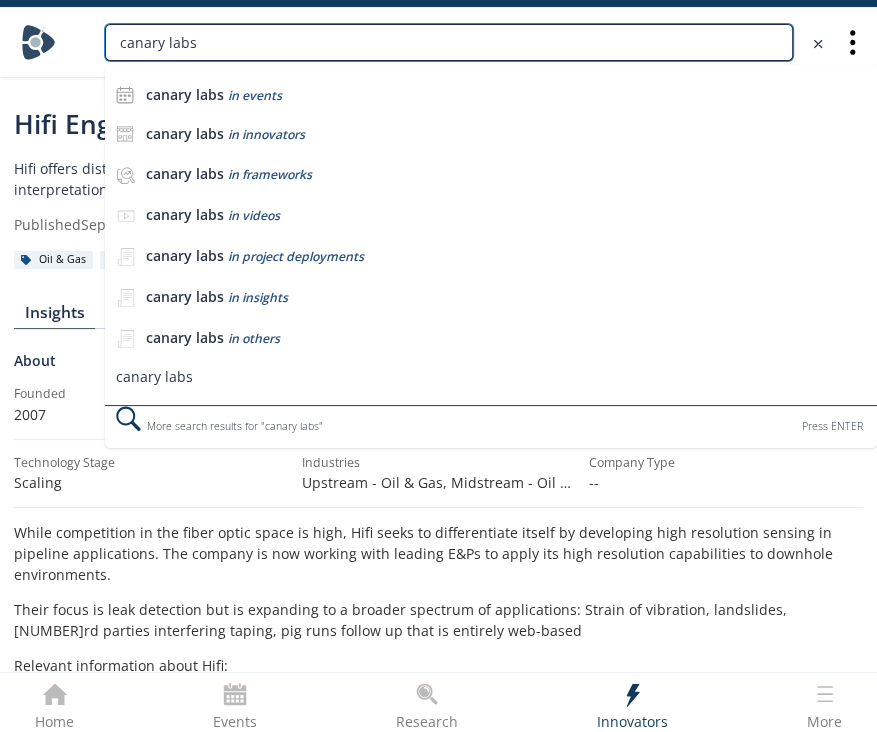 type on "canary labs" 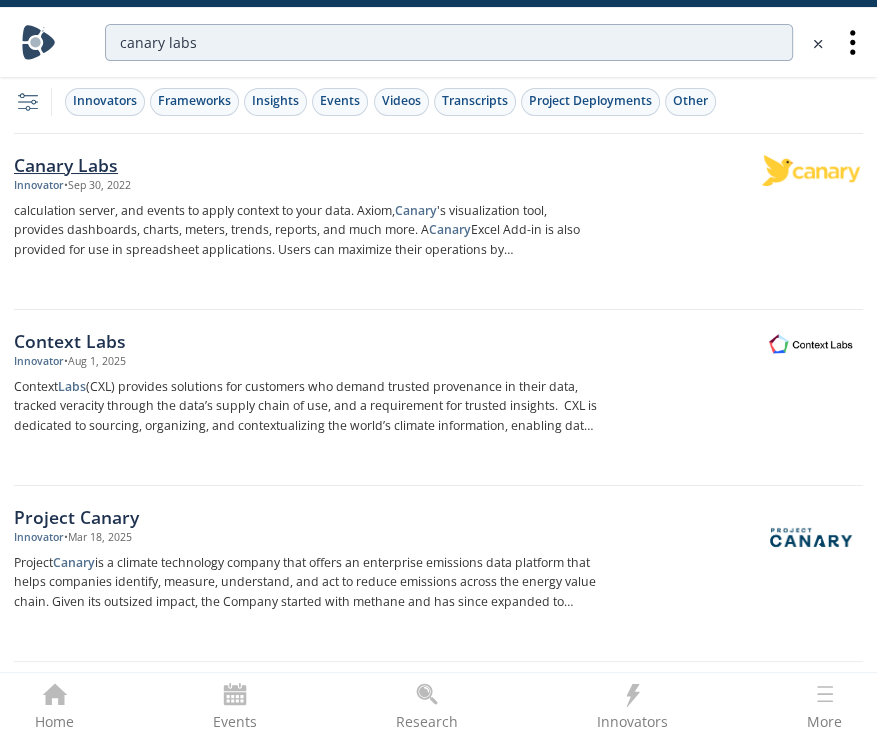 click on "calculation server, and events to apply context to your data.
Axiom,  Canary 's visualization tool, provides dashboards, charts, meters, trends, reports, and much more.  A  Canary  Excel Add-in is also provided for use in spreadsheet applications.
Users can maximize their operations by utilizing  Canary 's open Web API for" at bounding box center (305, 231) 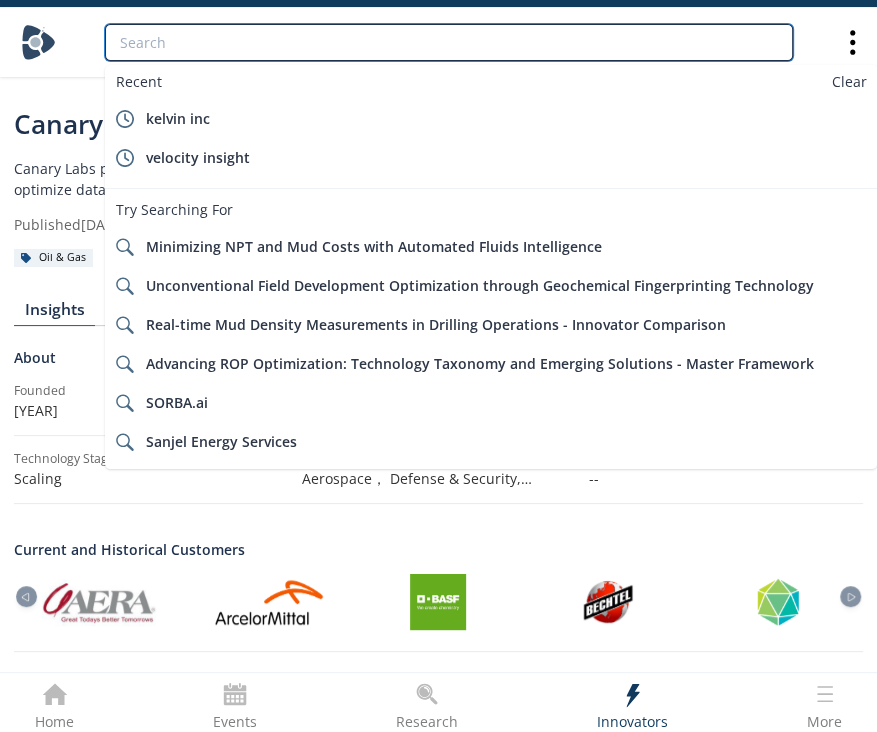click at bounding box center [449, 42] 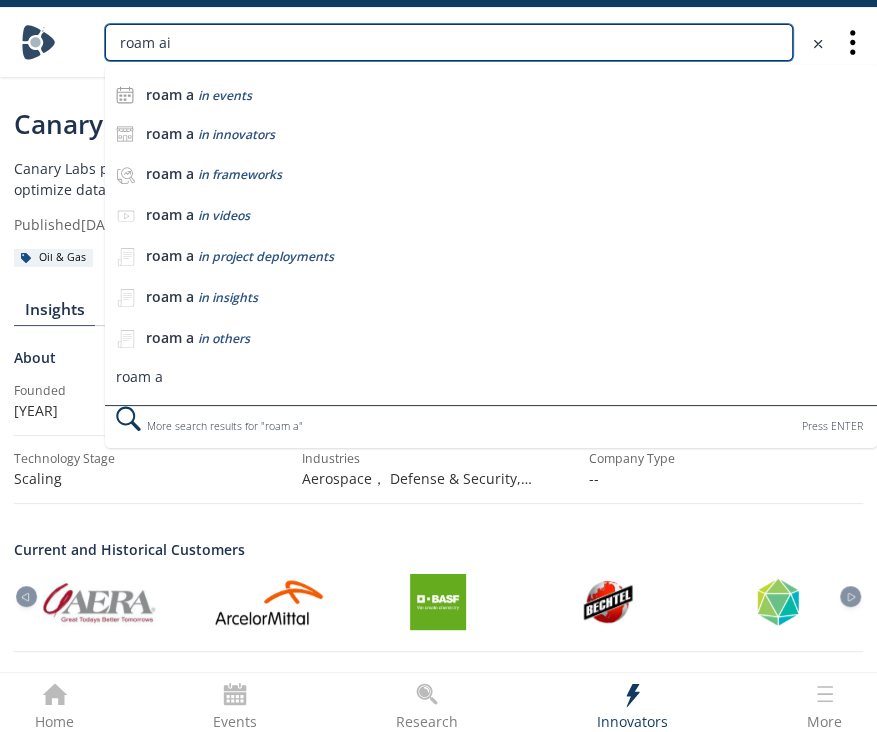 type on "roam ai" 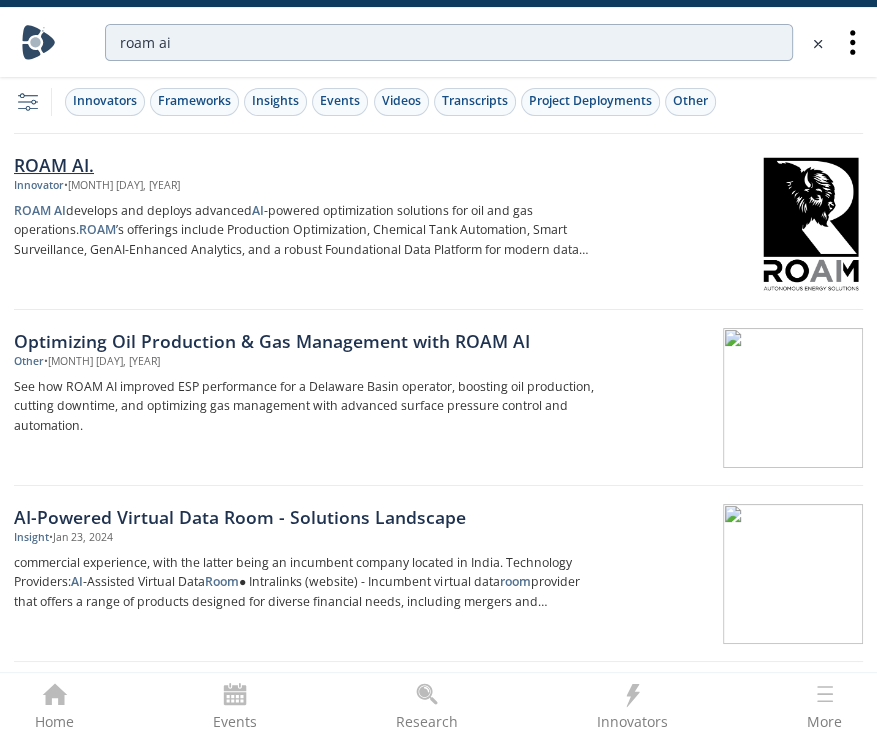 click on "ROAM AI.
Innovator
•  May 20, 2025
ROAM   AI  develops and deploys advanced  AI -powered optimization solutions for oil and gas operations.
ROAM ’s offerings include Production Optimization, Chemical Tank Automation, Smart Surveillance, GenAI-Enhanced Analytics, and a robust Foundational Data Platform for modern data architecture and digital infrastructure, driving operational innovation.
The company's core ESP" at bounding box center [312, 222] 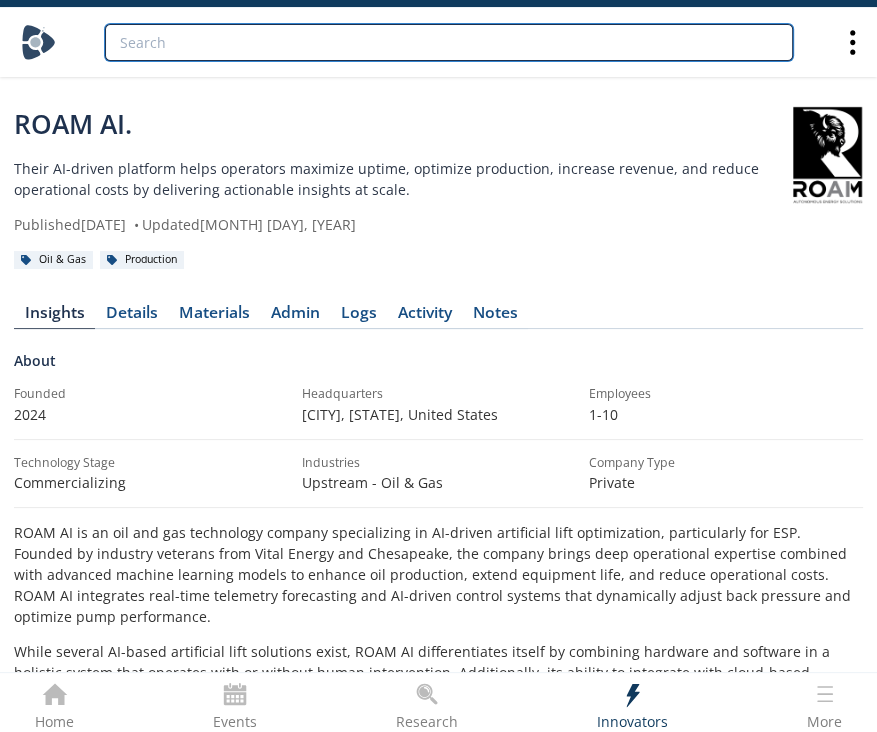 click at bounding box center (449, 42) 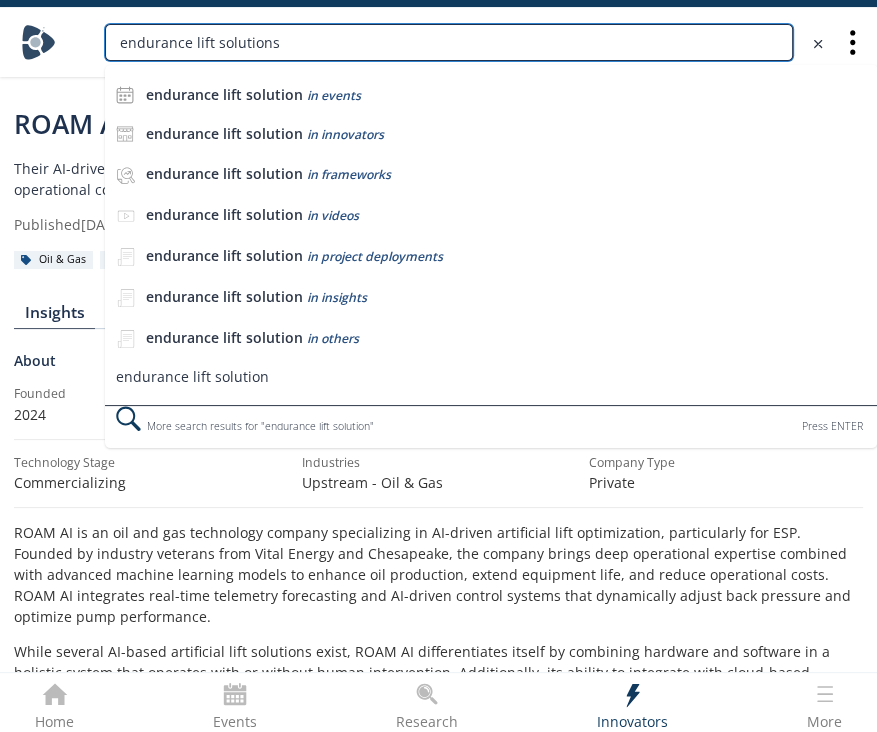 type on "endurance lift solutions" 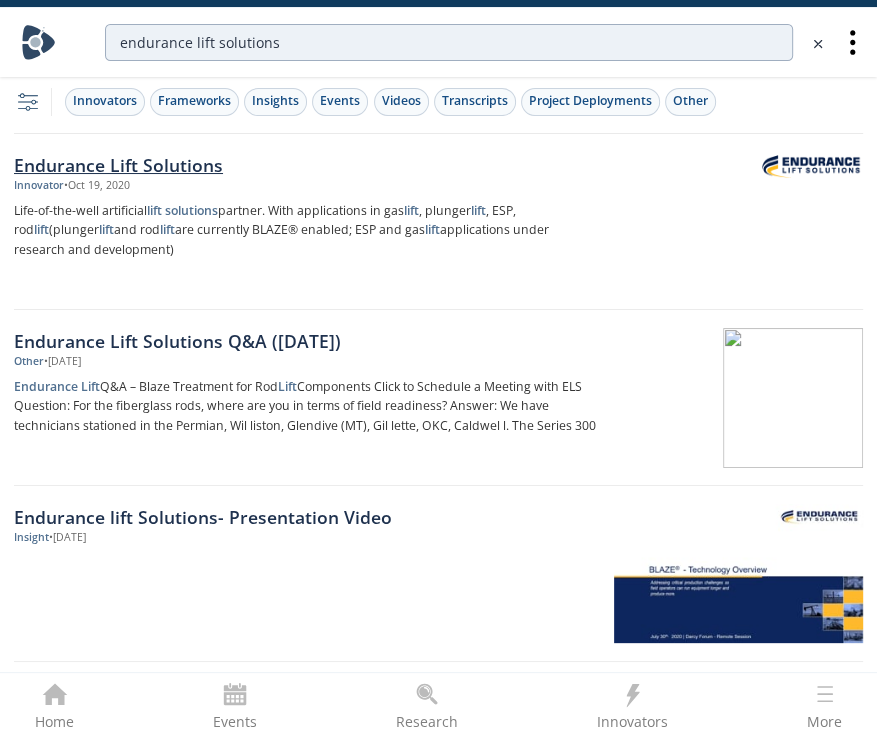 click on "Endurance Lift Solutions
Innovator
•  Oct 19, 2020
Life-of-the-well artificial  lift   solutions  partner. With applications in gas  lift , plunger  lift , ESP, rod  lift  (plunger  lift  and rod  lift  are currently BLAZE® enabled; ESP and gas  lift  applications under research and development)" at bounding box center (312, 222) 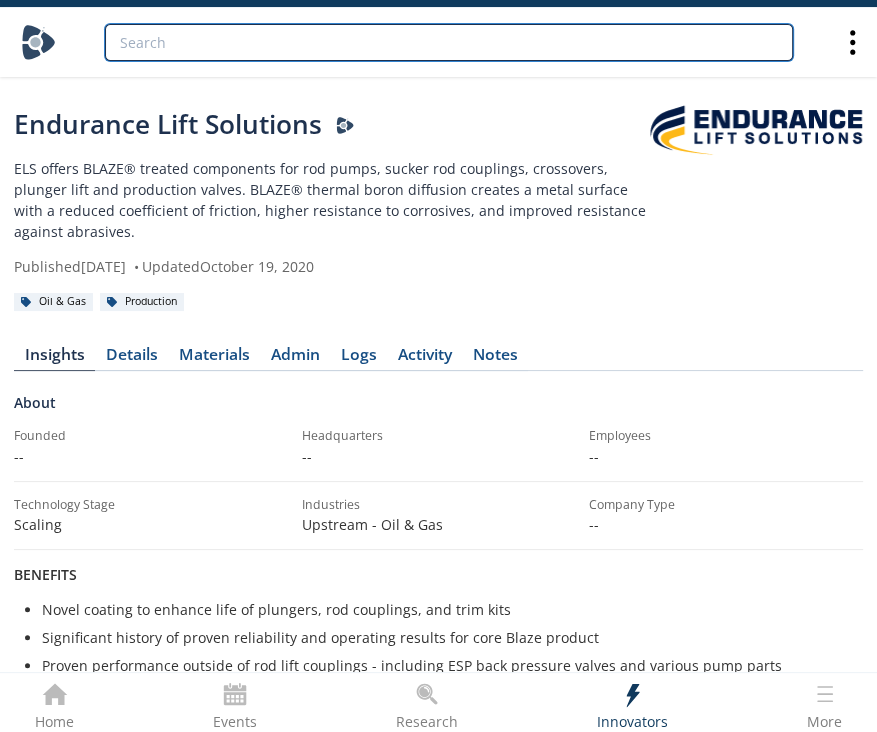 click at bounding box center (449, 42) 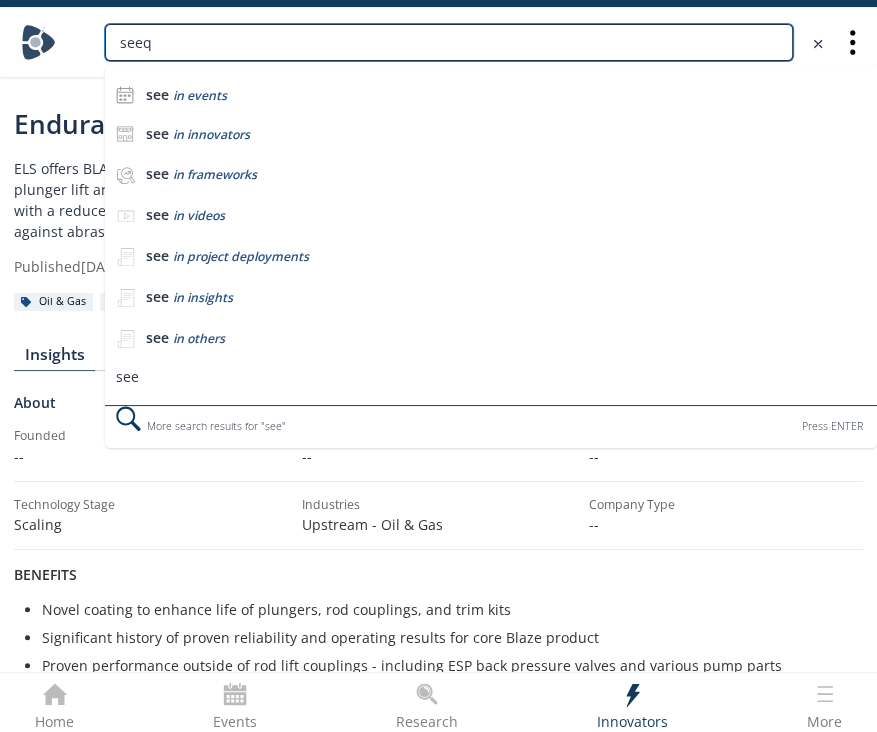 type on "seeq" 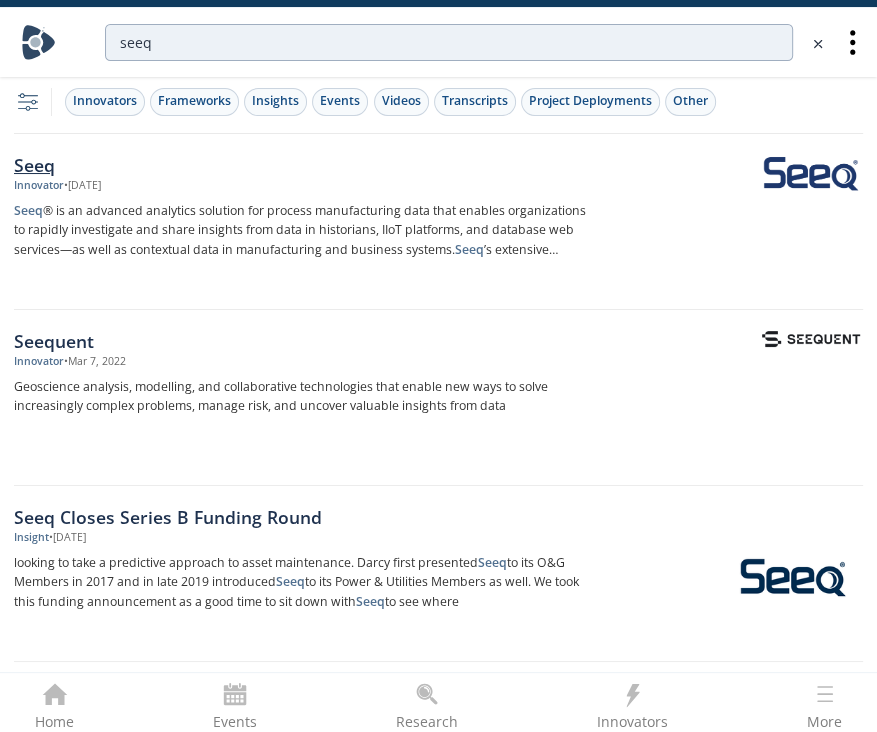 click on "Seeq ® is an advanced analytics solution for process manufacturing data that enables organizations to rapidly investigate and share insights from data in historians, IIoT platforms, and database web services—as well as contextual data in manufacturing and business systems.  Seeq ’s extensive support for time series data and its" at bounding box center [305, 231] 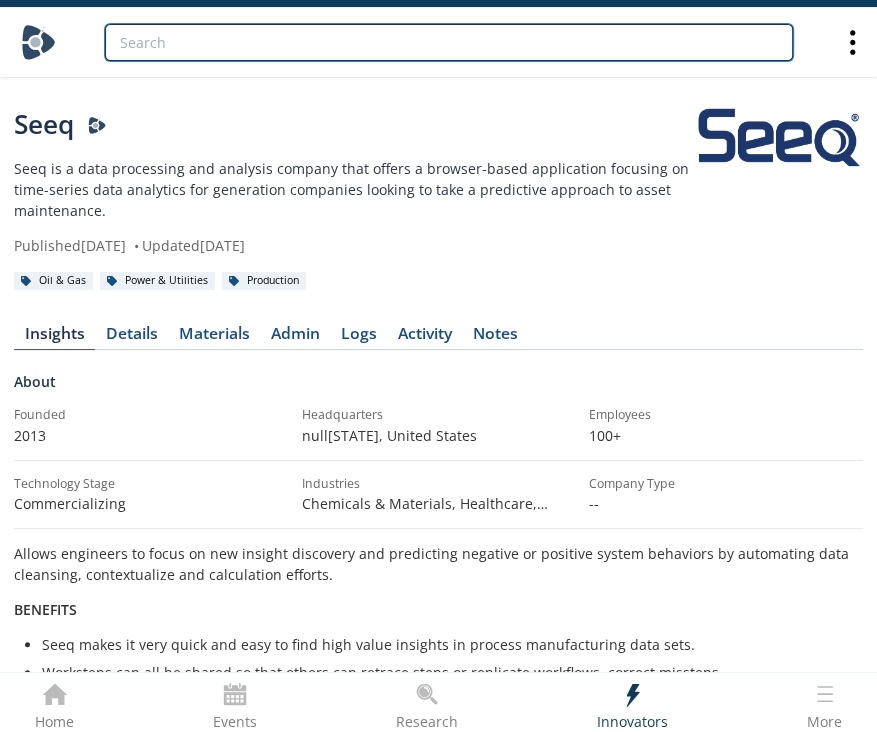 click at bounding box center (449, 42) 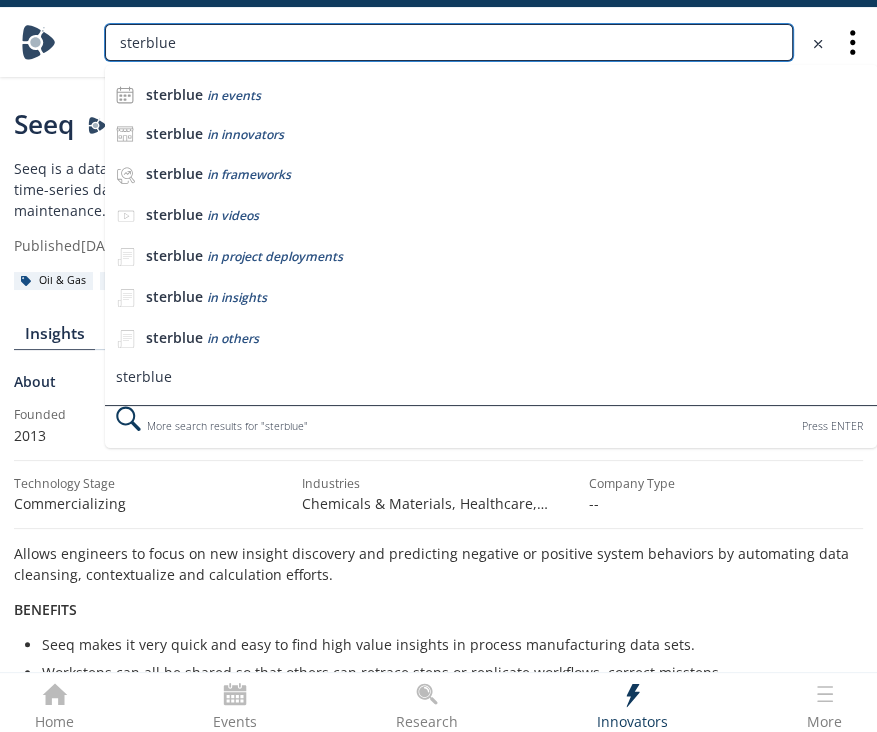 type on "sterblue" 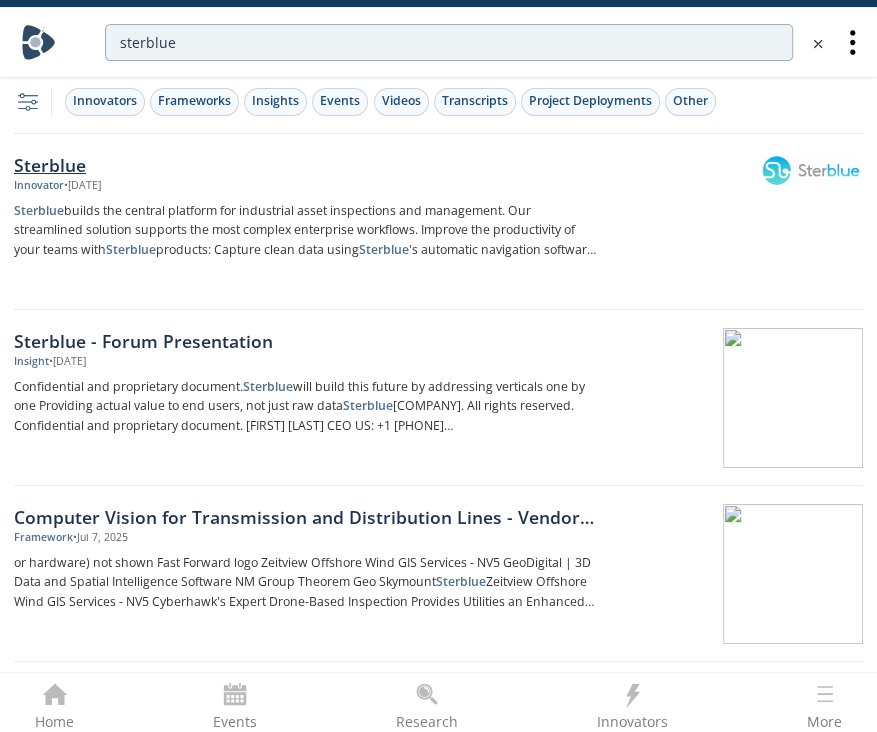 click on "Innovator
•  Jul 16, 2024" at bounding box center (305, 186) 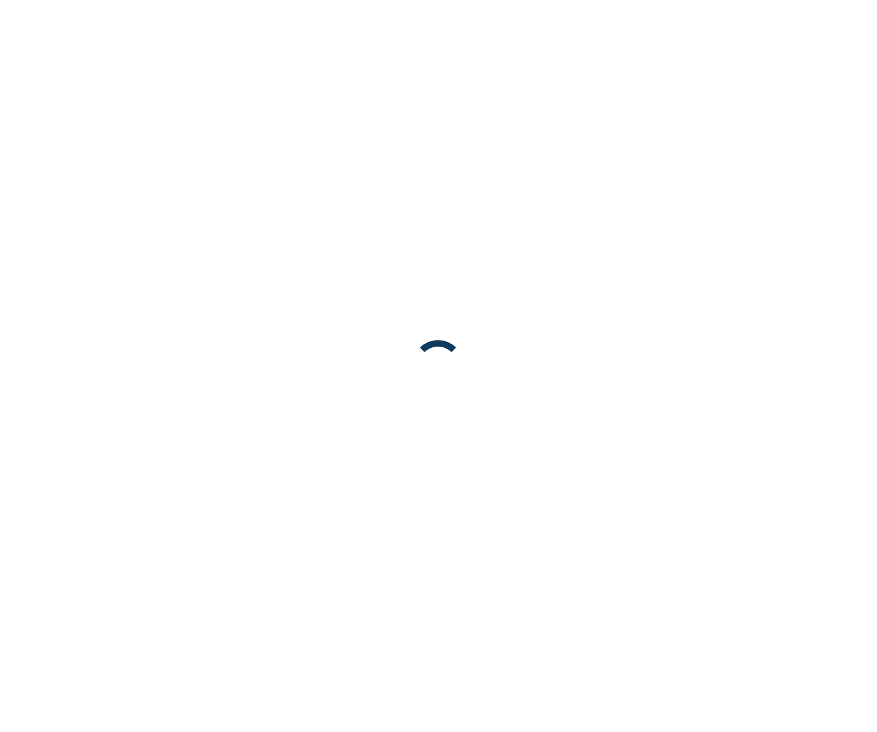 scroll, scrollTop: 0, scrollLeft: 0, axis: both 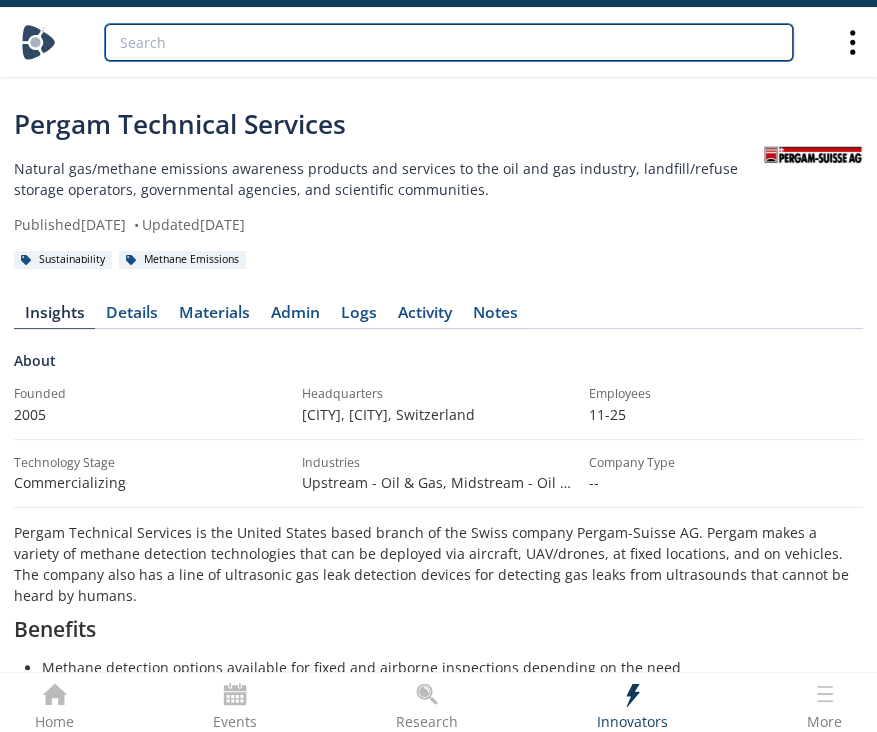 click at bounding box center [449, 42] 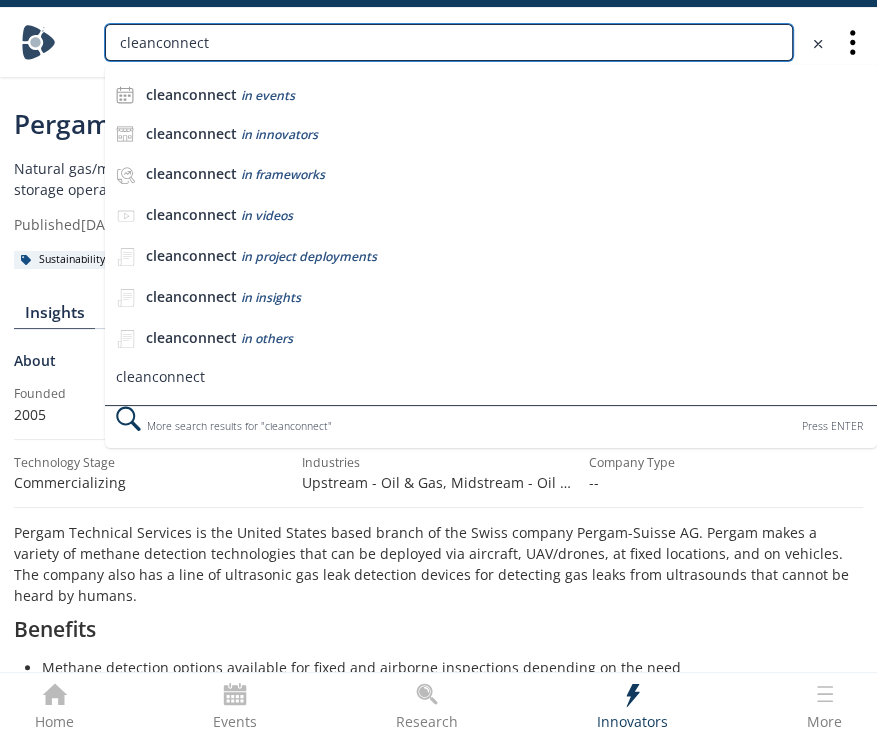 type on "cleanconnect" 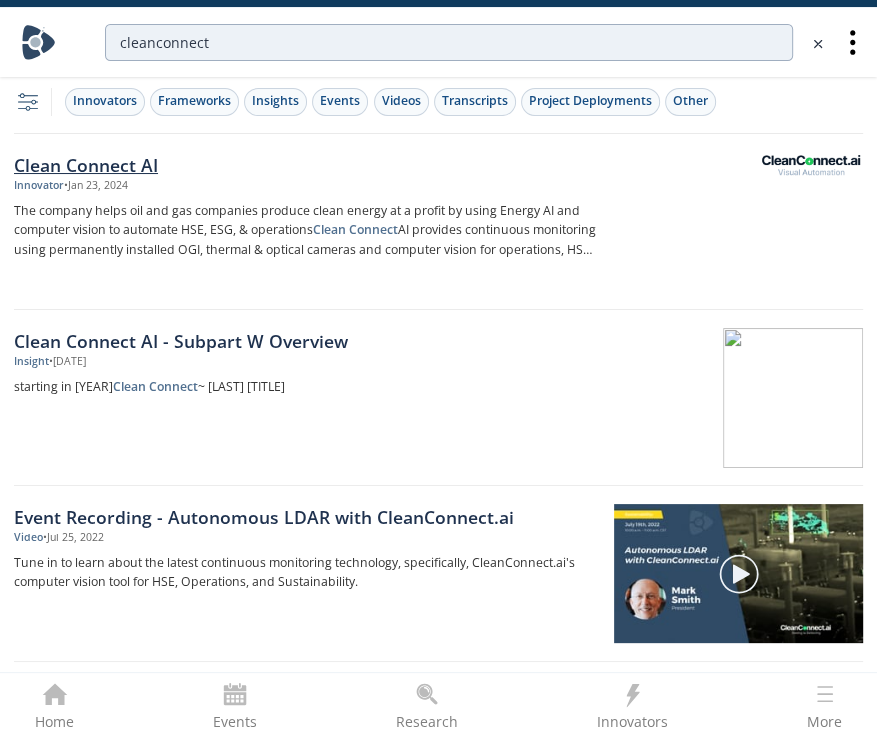 click on "The company helps oil and gas companies produce clean energy at a profit by using Energy AI and computer vision to automate HSE, ESG, & operations
Clean Connect  AI provides continuous monitoring using permanently installed OGI, thermal & optical cameras and computer vision for operations, HSE. sustainability.
Clients achieve a 10x ROI" at bounding box center [305, 231] 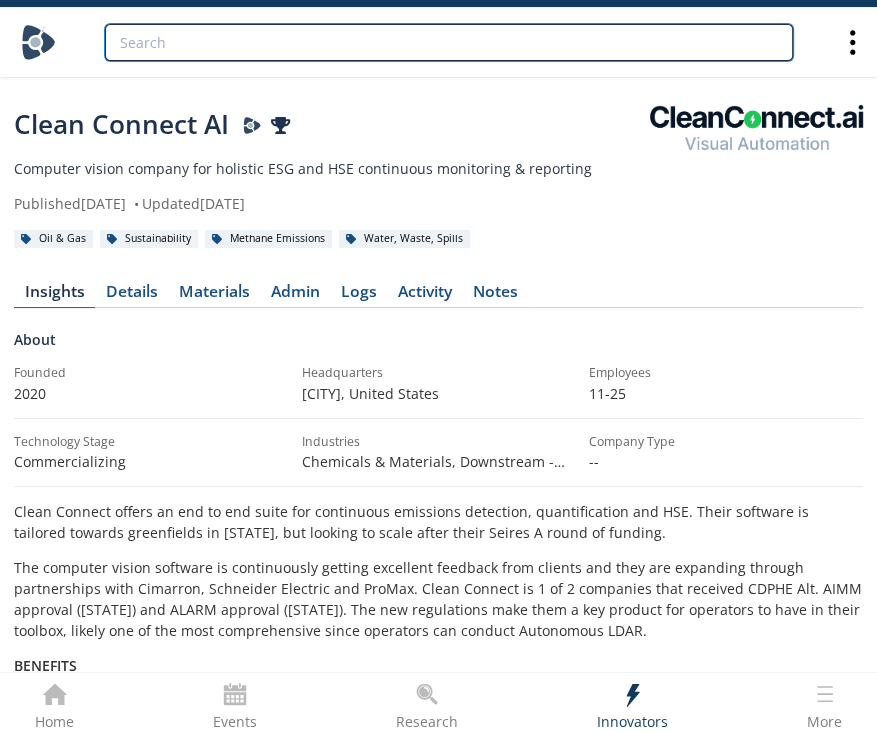 click at bounding box center [449, 42] 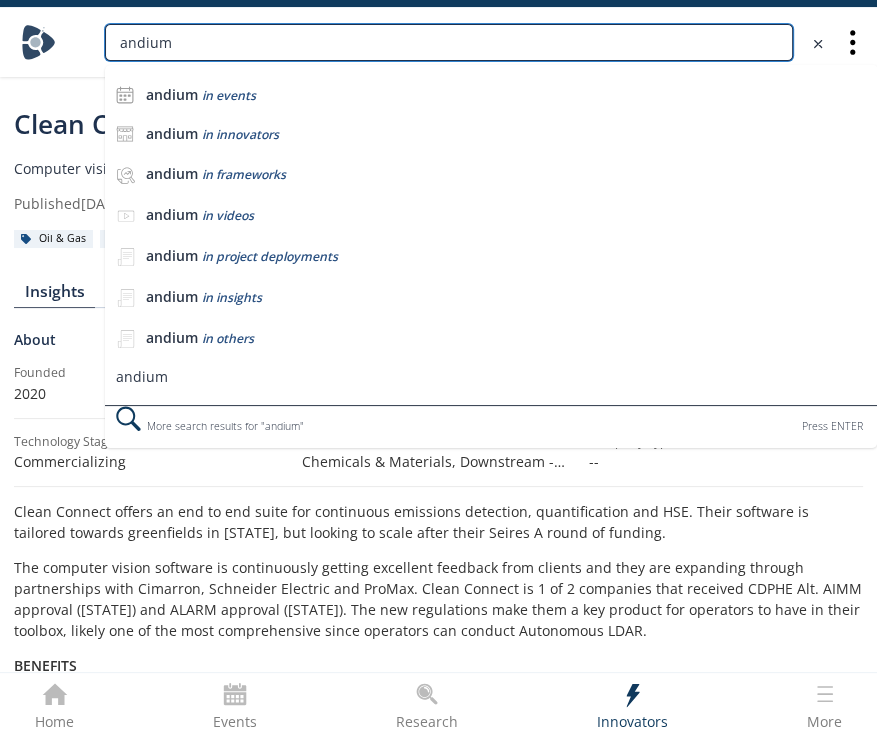 type on "andium" 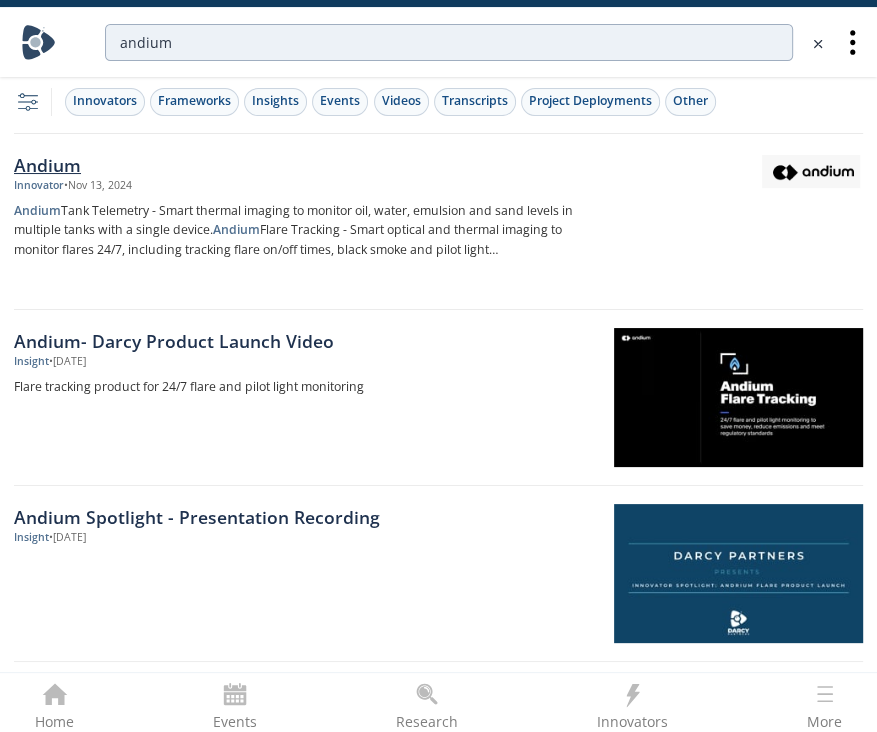 click on "Andium  Tank Telemetry - Smart thermal imaging to monitor oil, water, emulsion and sand levels in multiple tanks with a single device.
Andium  Flare Tracking - Smart optical and thermal imaging to monitor flares 24/7, including tracking flare on/off times, black smoke and pilot light outages.
Andium  Object Detection - Smart" at bounding box center [305, 231] 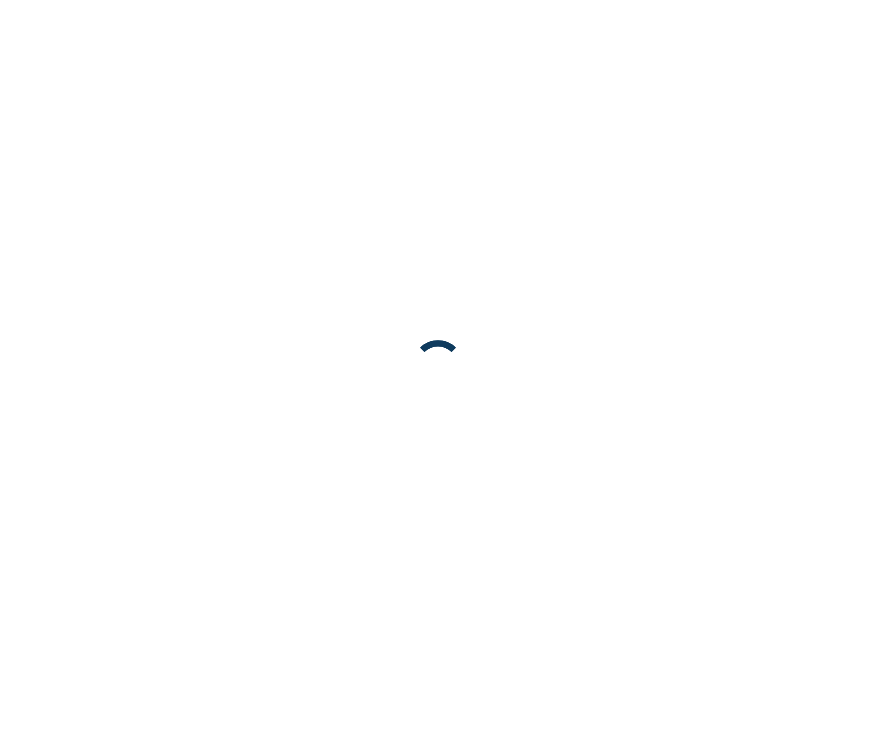scroll, scrollTop: 0, scrollLeft: 0, axis: both 